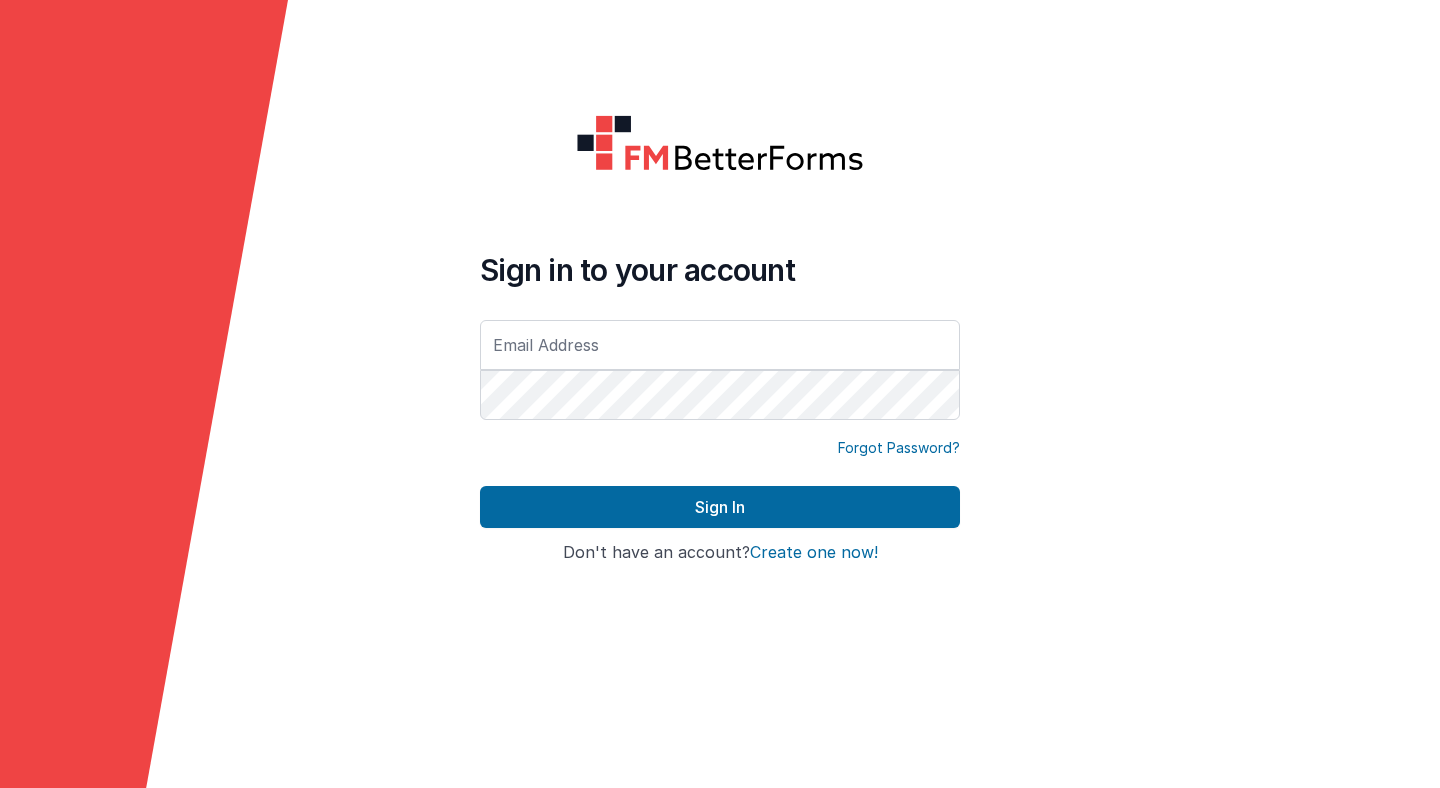 scroll, scrollTop: 0, scrollLeft: 0, axis: both 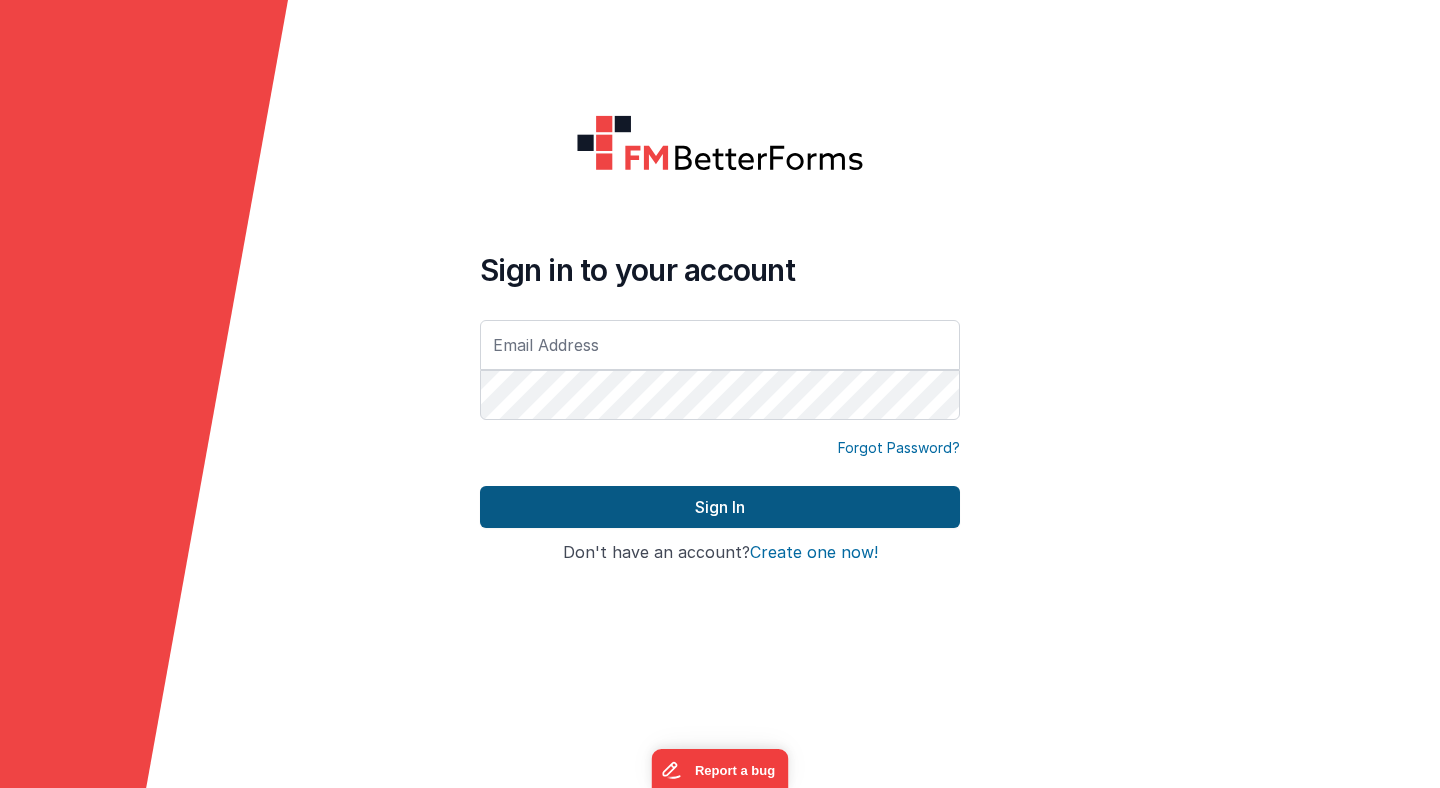 type on "stefan.muenger@theol.unibe.ch" 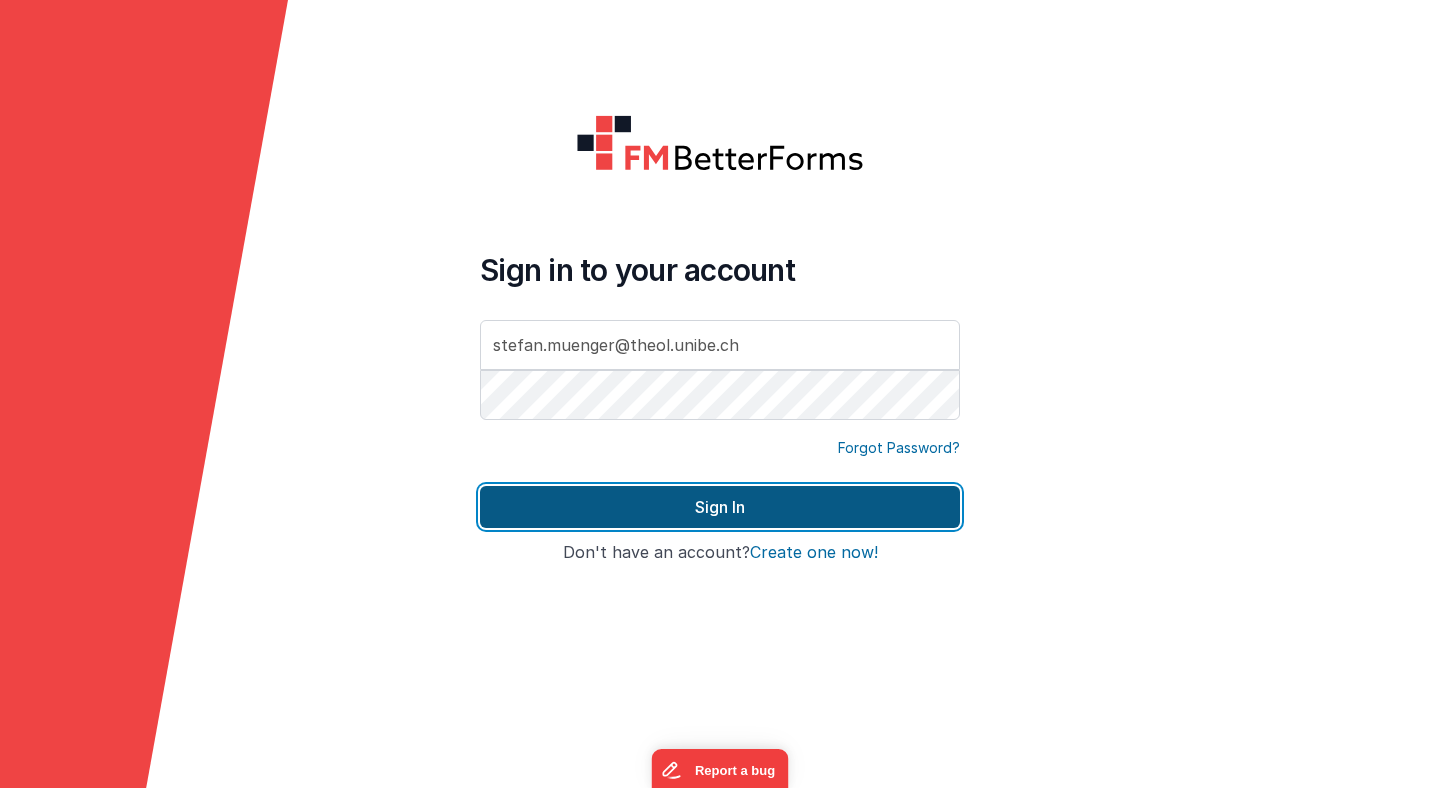 click on "Sign In" at bounding box center [720, 507] 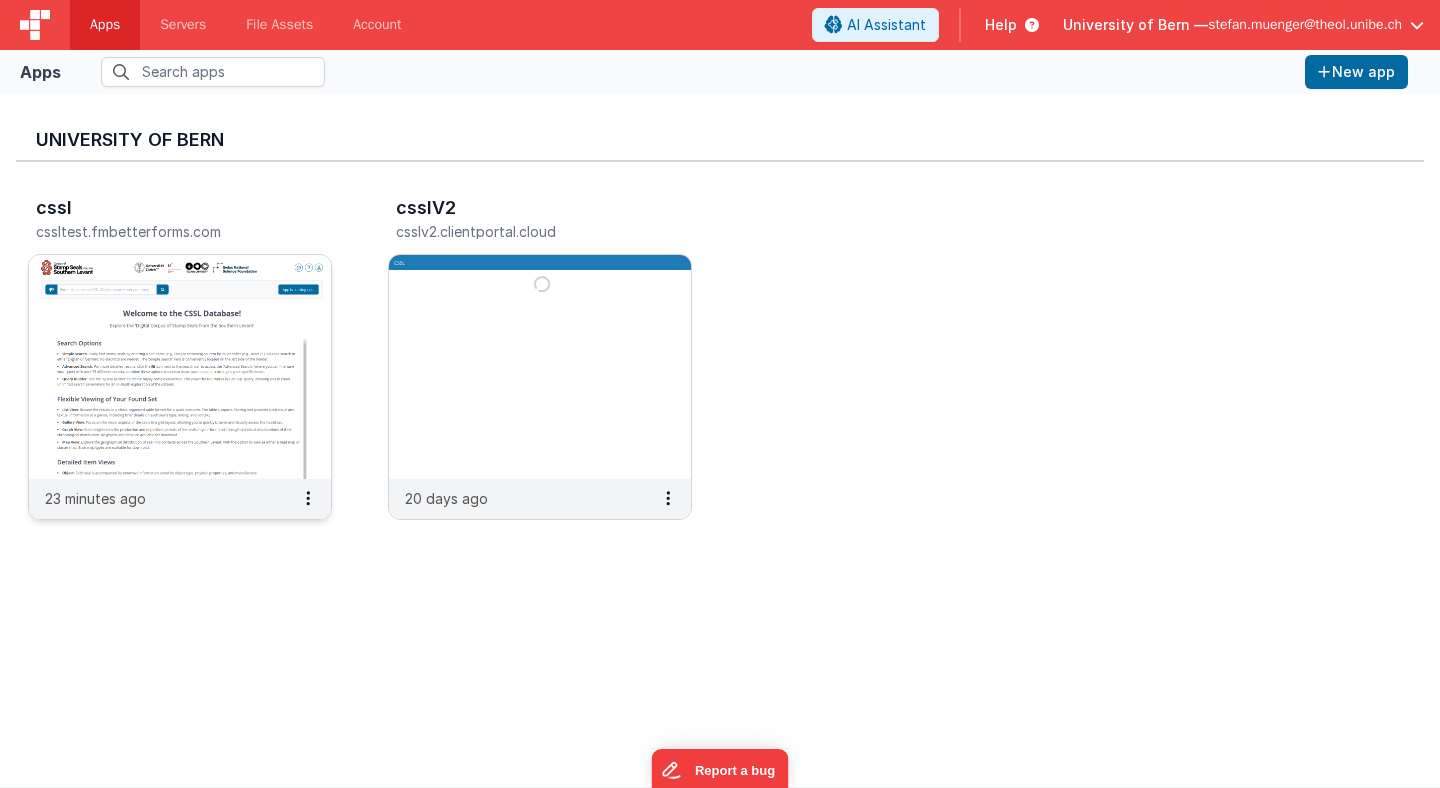click at bounding box center (180, 367) 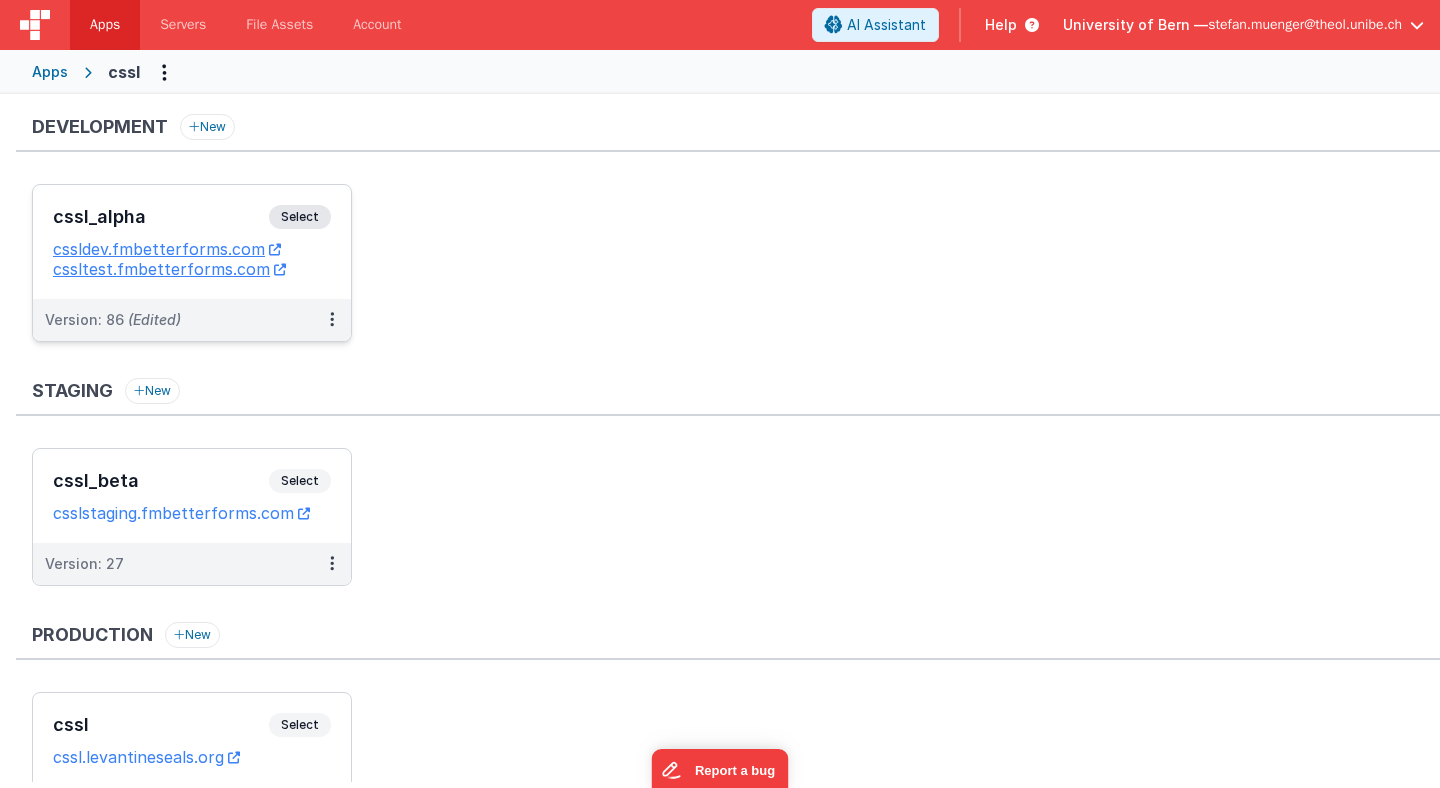 click on "Select" at bounding box center (300, 217) 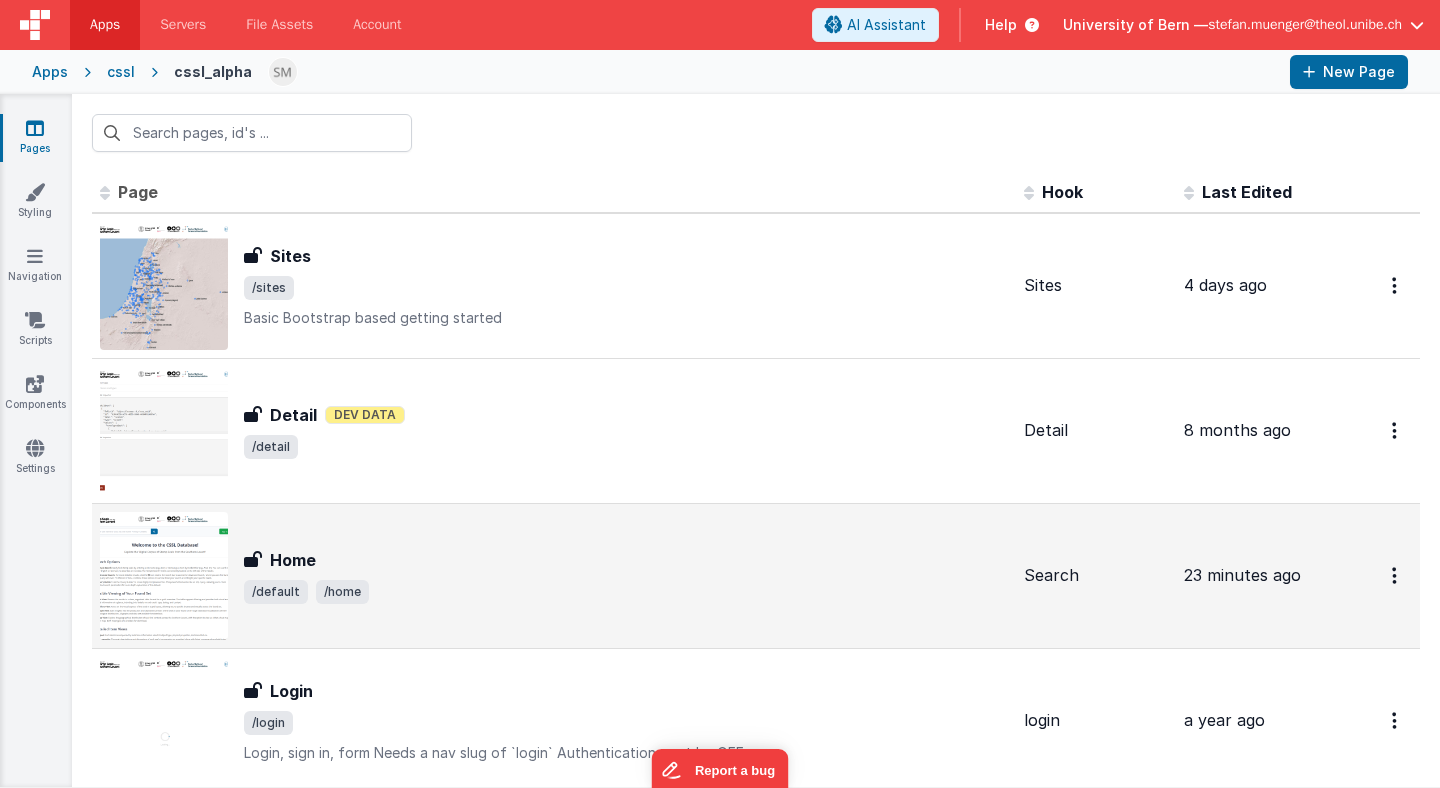 click at bounding box center (164, 576) 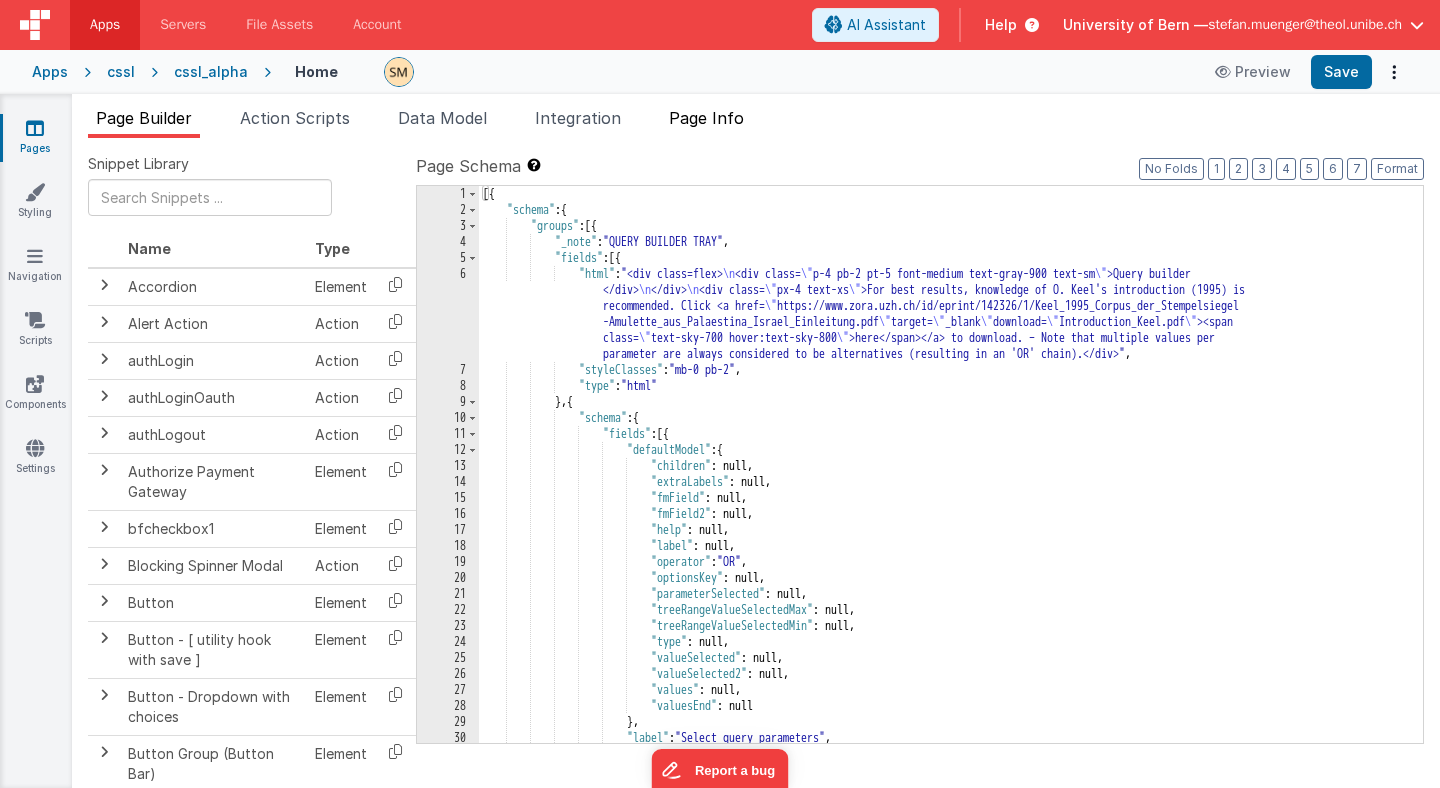 click on "Page Info" at bounding box center (706, 118) 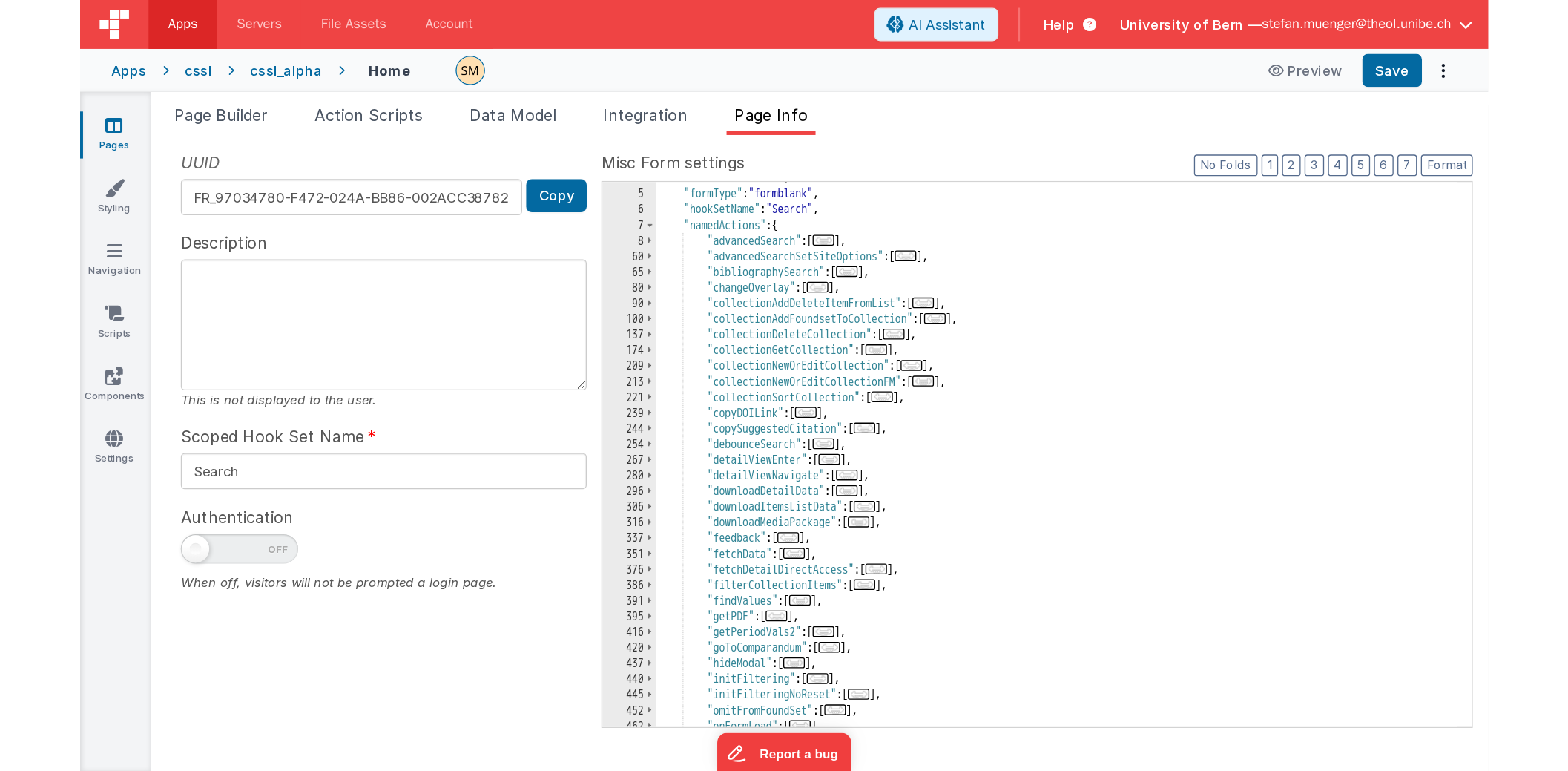 scroll, scrollTop: 134, scrollLeft: 0, axis: vertical 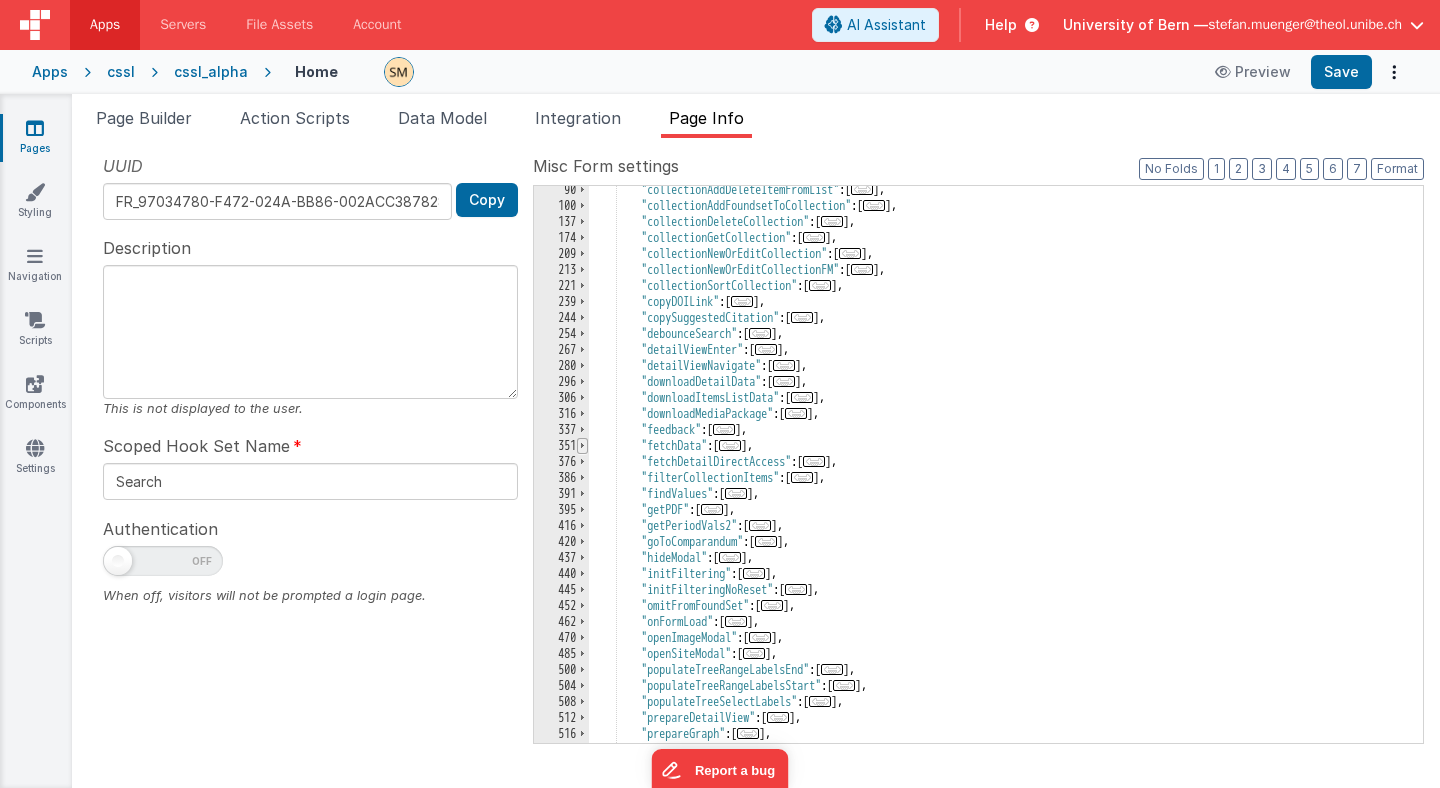 click at bounding box center (582, 446) 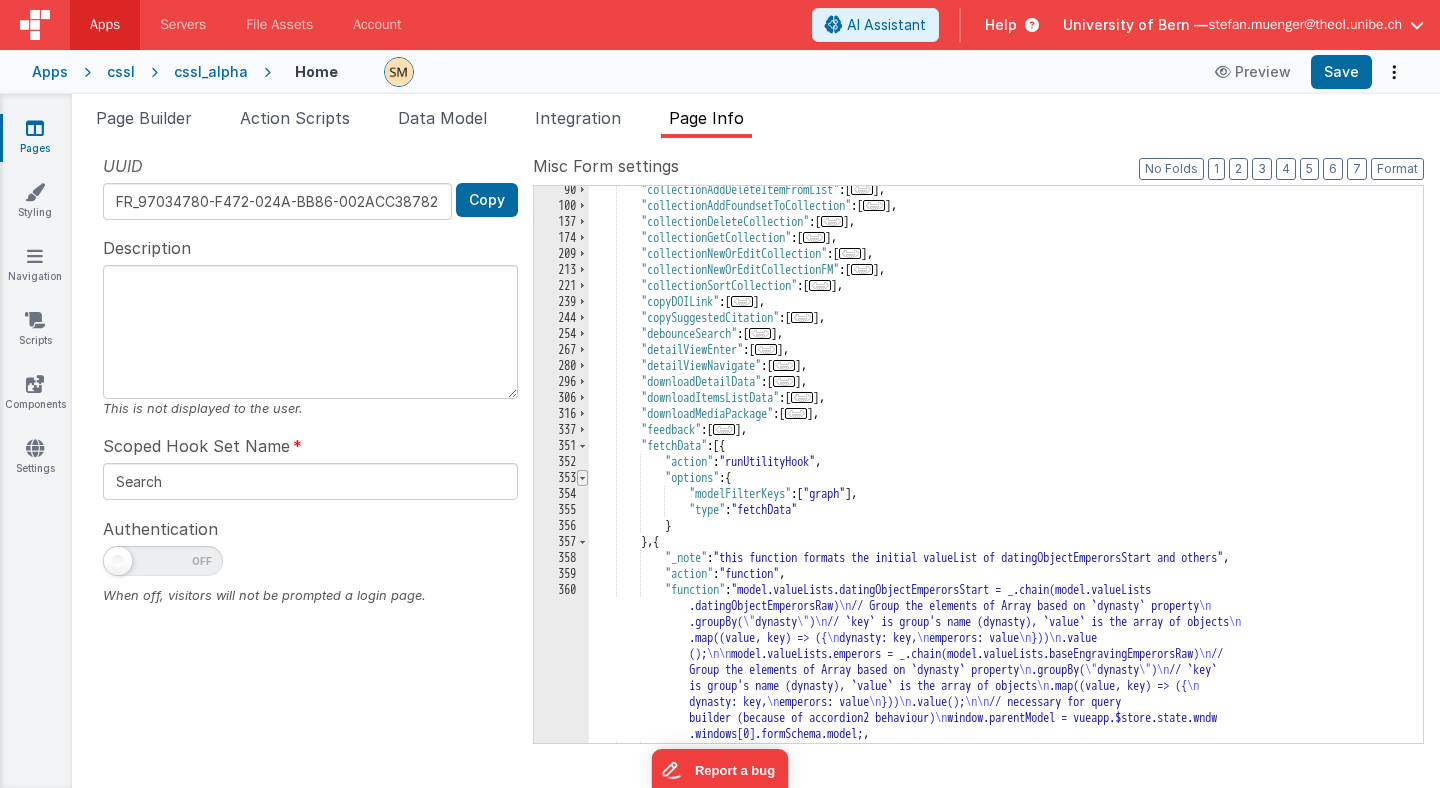 click at bounding box center (582, 478) 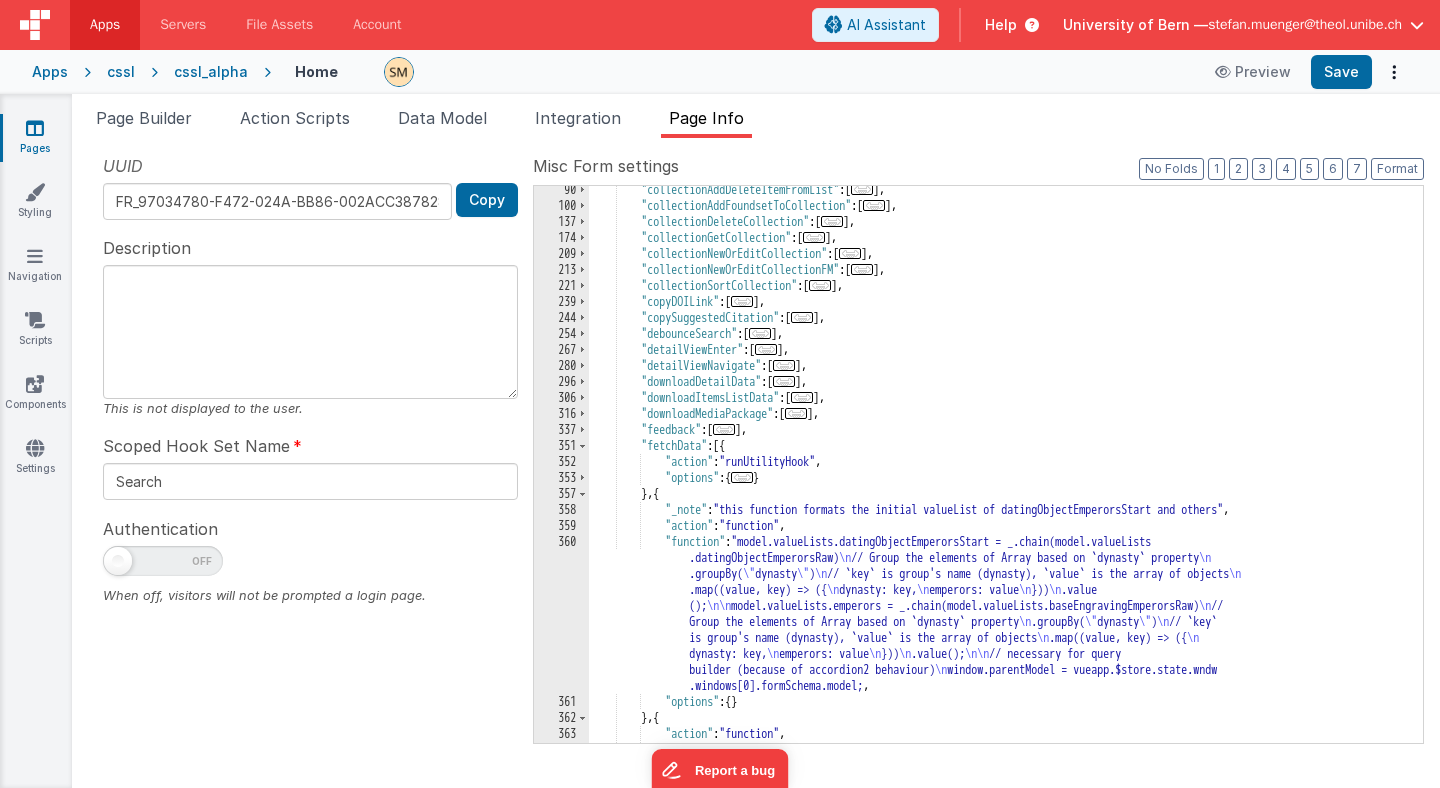 click on ""collectionAddDeleteItemFromList": [...],"collectionAddFoundsetToCollection": [...],"collectionDeleteCollection": [...],"collectionGetCollection": [...],"collectionNewOrEditCollection": [...],"collectionNewOrEditCollectionFM": [...],"collectionSortCollection": [...],"copyDOILink": [...],"copySuggestedCitation": [...],"debounceSearch": [...],"detailViewEnter": [...],"detailViewNavigate": [...],"downloadDetailData": [...],"downloadItemsListData": [...],"downloadMediaPackage": [...],"feedback": [...],"fetchData": [{ "action": "runUtilityHook", "options": {...} }, { "_note": "this function formats the initial valueList of datingObjectEmperorsStart and others", "action"" at bounding box center [998, 476] 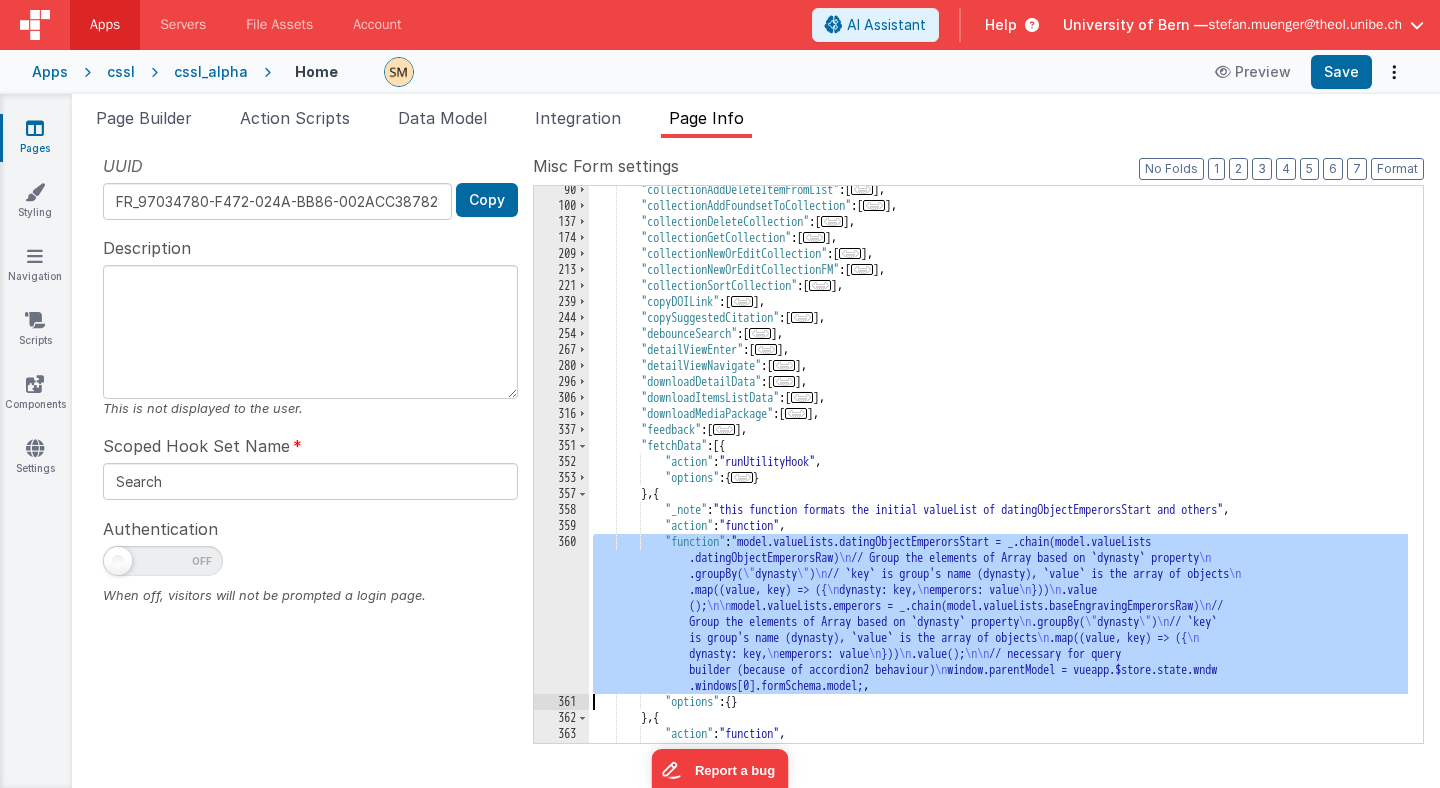 click on "360" at bounding box center [561, 614] 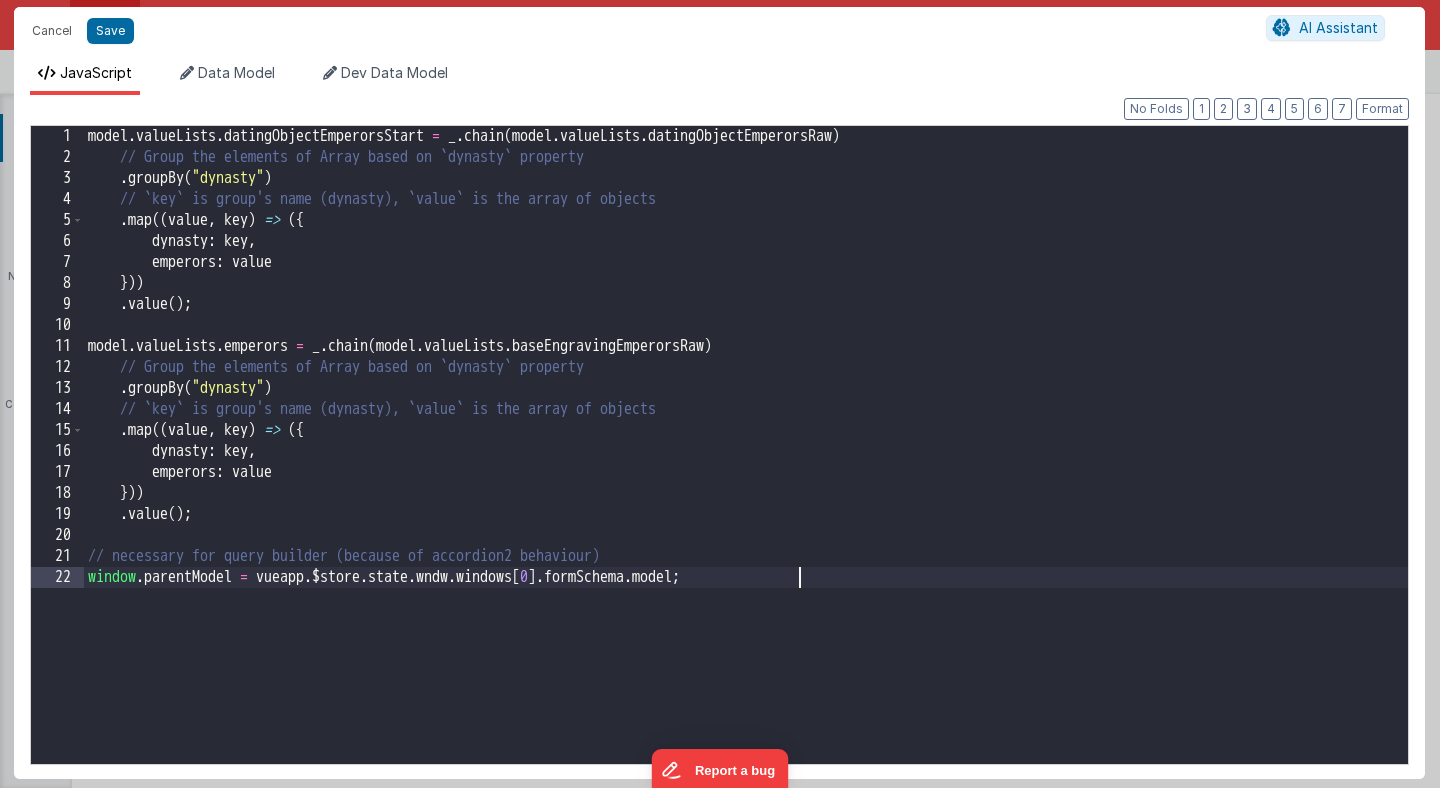 click on "model.valueLists.datingObjectEmperorsStart = _ . chain(model.valueLists.datingObjectEmperorsRaw)// Group the elements of Array based on `dynasty` property.groupBy("dynasty")// `key` is group's name (dynasty), `value` is the array of objects.map((value, key) => ({dynasty: key,emperors: value})).value();model.valueLists.emperors = _ . chain(model.valueLists.baseEngravingEmperorsRaw)// Group the elements of Array based on `dynasty` property.groupBy("dynasty")// `key` is group's name (dynasty), `value` is the array of objects.map((value, key) => ({dynasty: key,emperors: value})).value();// necessary for query builder (because of accordion2 behaviour)window.parentModel = vueapp.$store.state.wndw.windows[0].formSchema.model;" at bounding box center (746, 465) 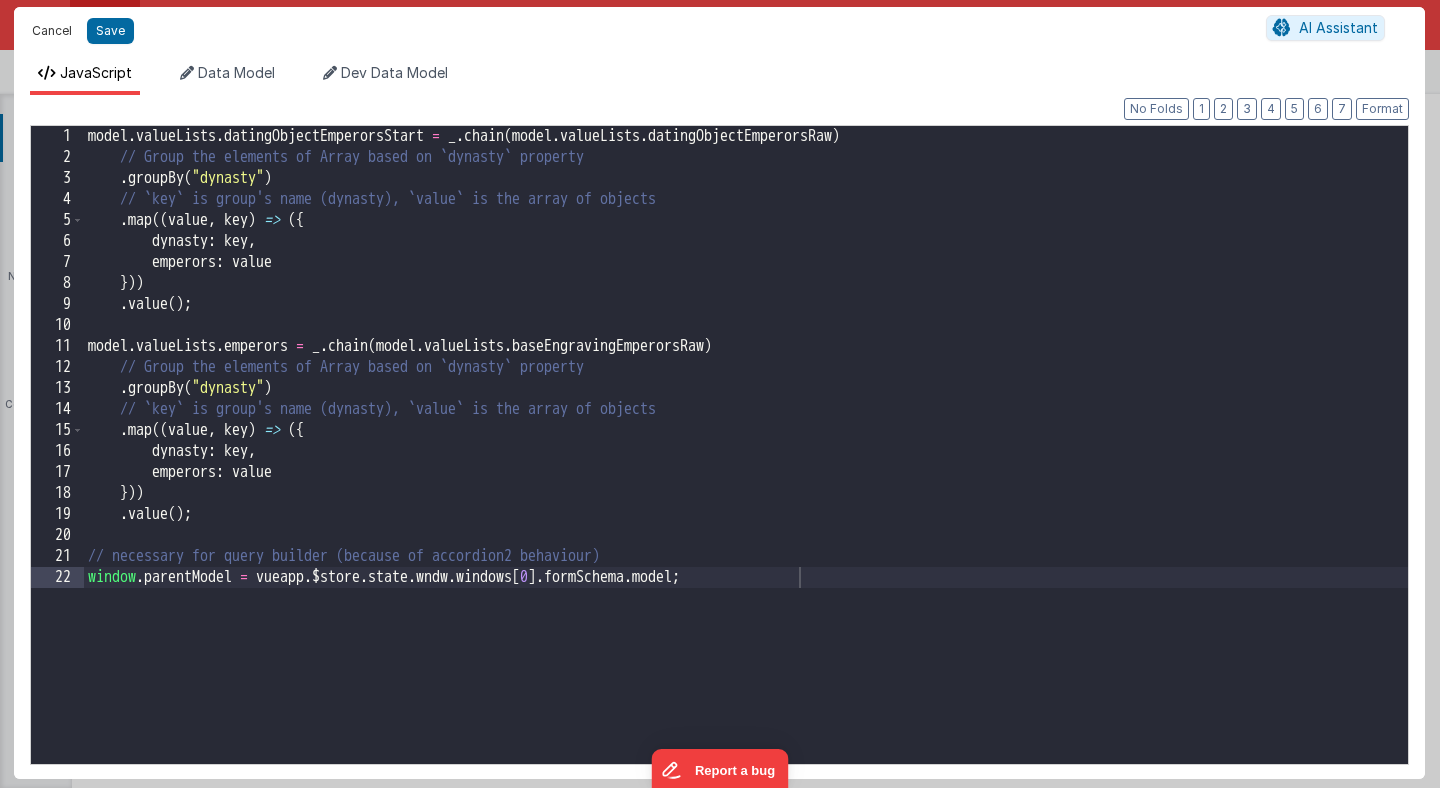 click on "Cancel" at bounding box center (52, 31) 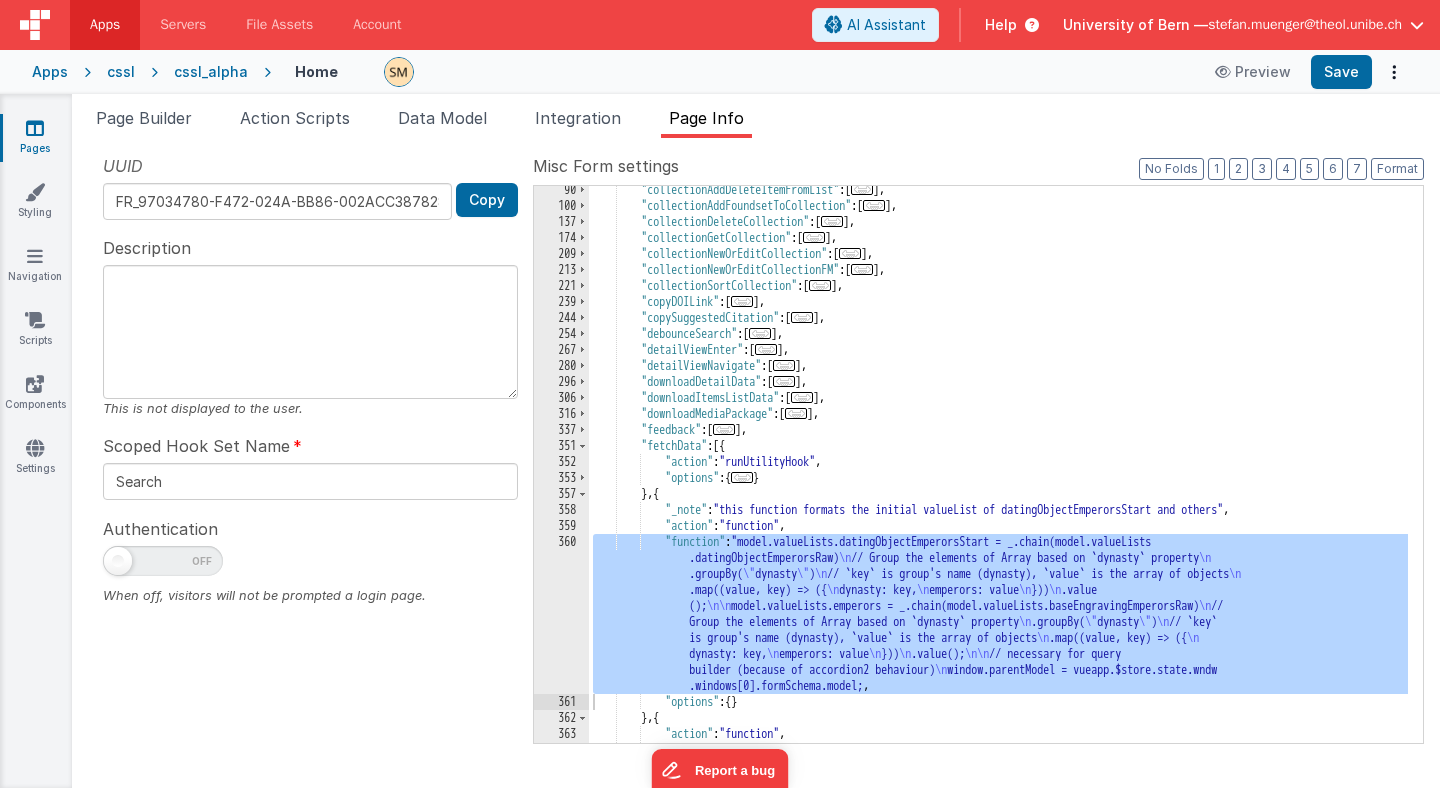 click on ""collectionAddDeleteItemFromList": [...],"collectionAddFoundsetToCollection": [...],"collectionDeleteCollection": [...],"collectionGetCollection": [...],"collectionNewOrEditCollection": [...],"collectionNewOrEditCollectionFM": [...],"collectionSortCollection": [...],"copyDOILink": [...],"copySuggestedCitation": [...],"debounceSearch": [...],"detailViewEnter": [...],"detailViewNavigate": [...],"downloadDetailData": [...],"downloadItemsListData": [...],"downloadMediaPackage": [...],"feedback": [...],"fetchData": [{ "action": "runUtilityHook", "options": {...} }, { "_note": "this function formats the initial valueList of datingObjectEmperorsStart and others", "action"" at bounding box center [998, 476] 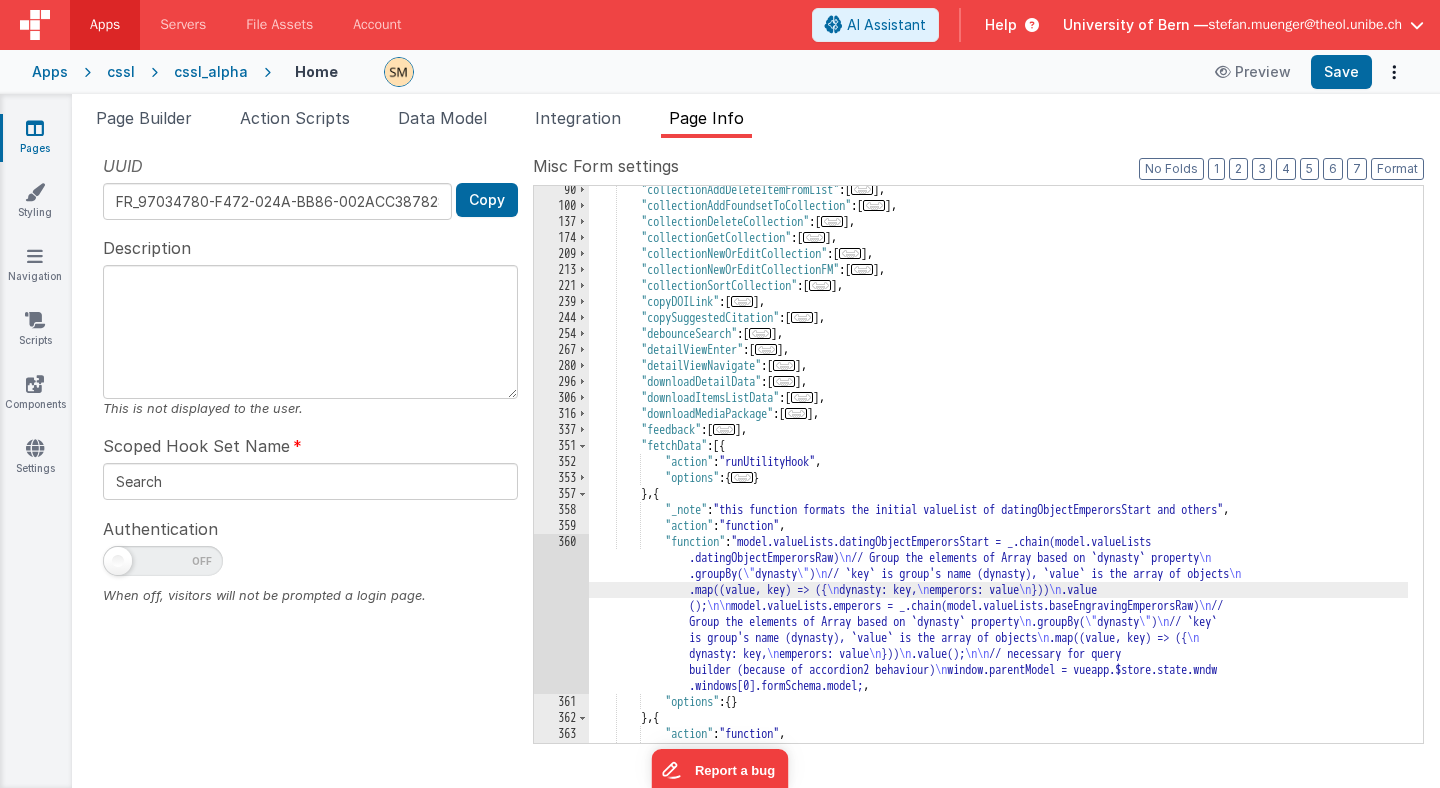 click on "360" at bounding box center (561, 614) 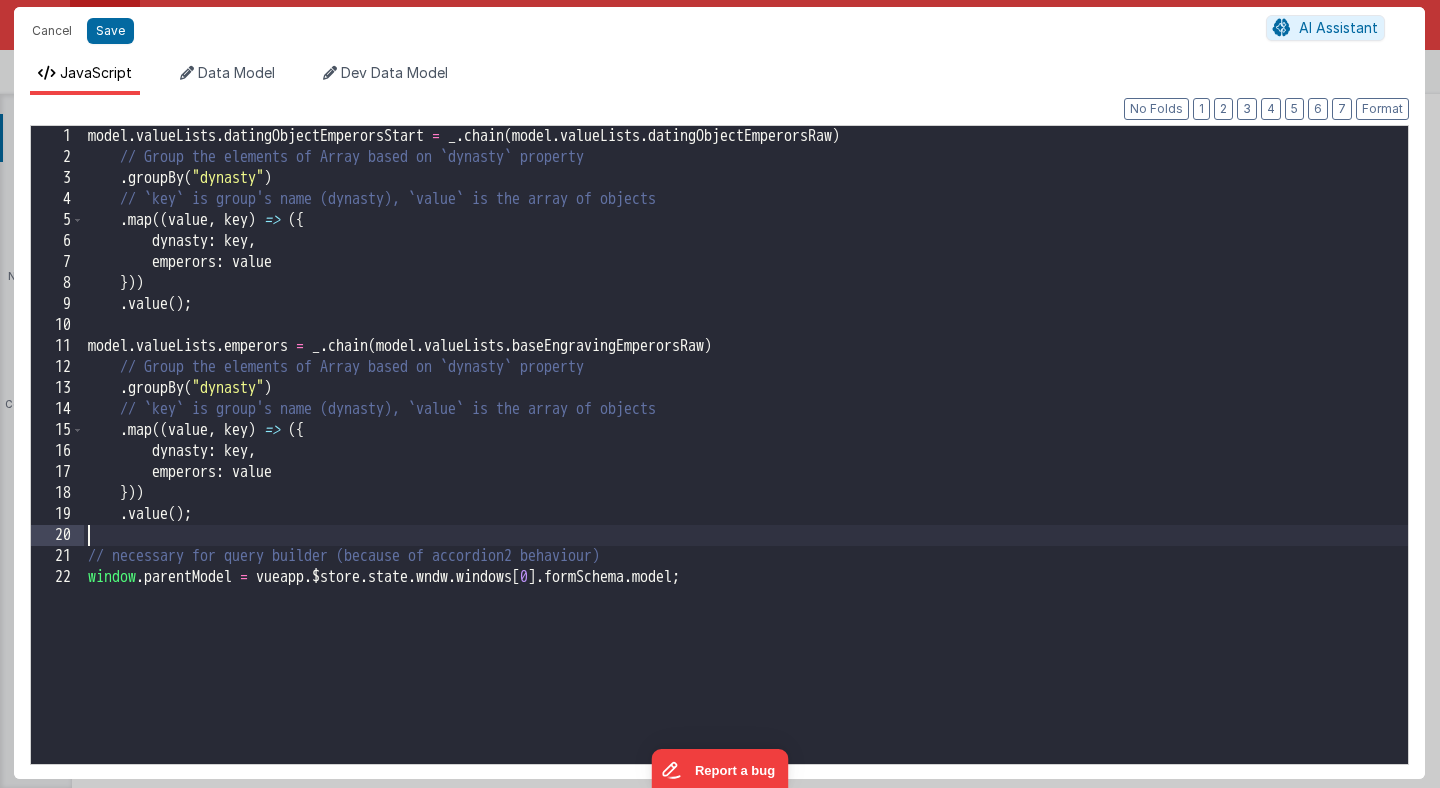 click on "model.valueLists.datingObjectEmperorsStart = _ . chain(model.valueLists.datingObjectEmperorsRaw)// Group the elements of Array based on `dynasty` property.groupBy("dynasty")// `key` is group's name (dynasty), `value` is the array of objects.map((value, key) => ({dynasty: key,emperors: value})).value();model.valueLists.emperors = _ . chain(model.valueLists.baseEngravingEmperorsRaw)// Group the elements of Array based on `dynasty` property.groupBy("dynasty")// `key` is group's name (dynasty), `value` is the array of objects.map((value, key) => ({dynasty: key,emperors: value})).value();// necessary for query builder (because of accordion2 behaviour)window.parentModel = vueapp.$store.state.wndw.windows[0].formSchema.model;" at bounding box center [746, 466] 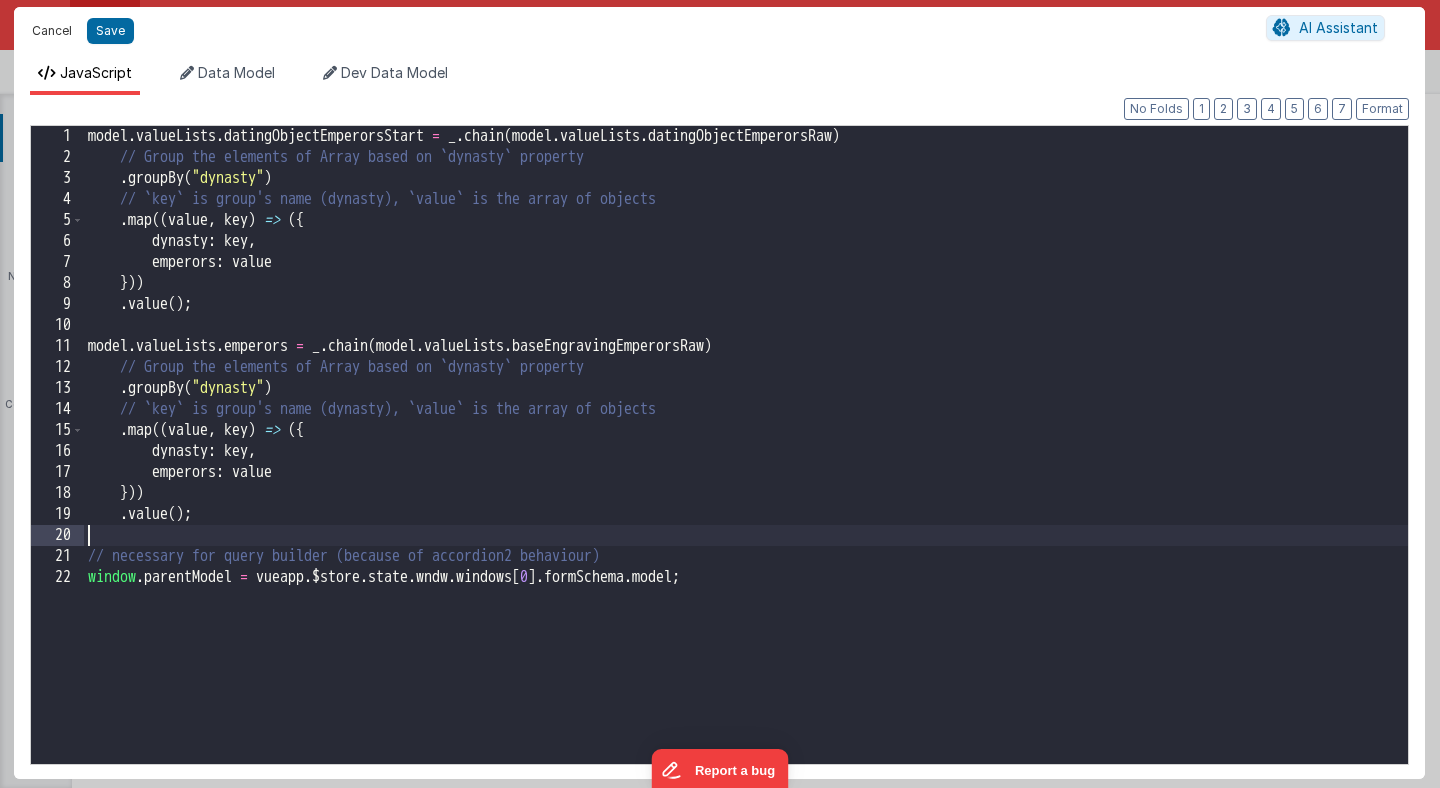 click on "Cancel" at bounding box center [52, 31] 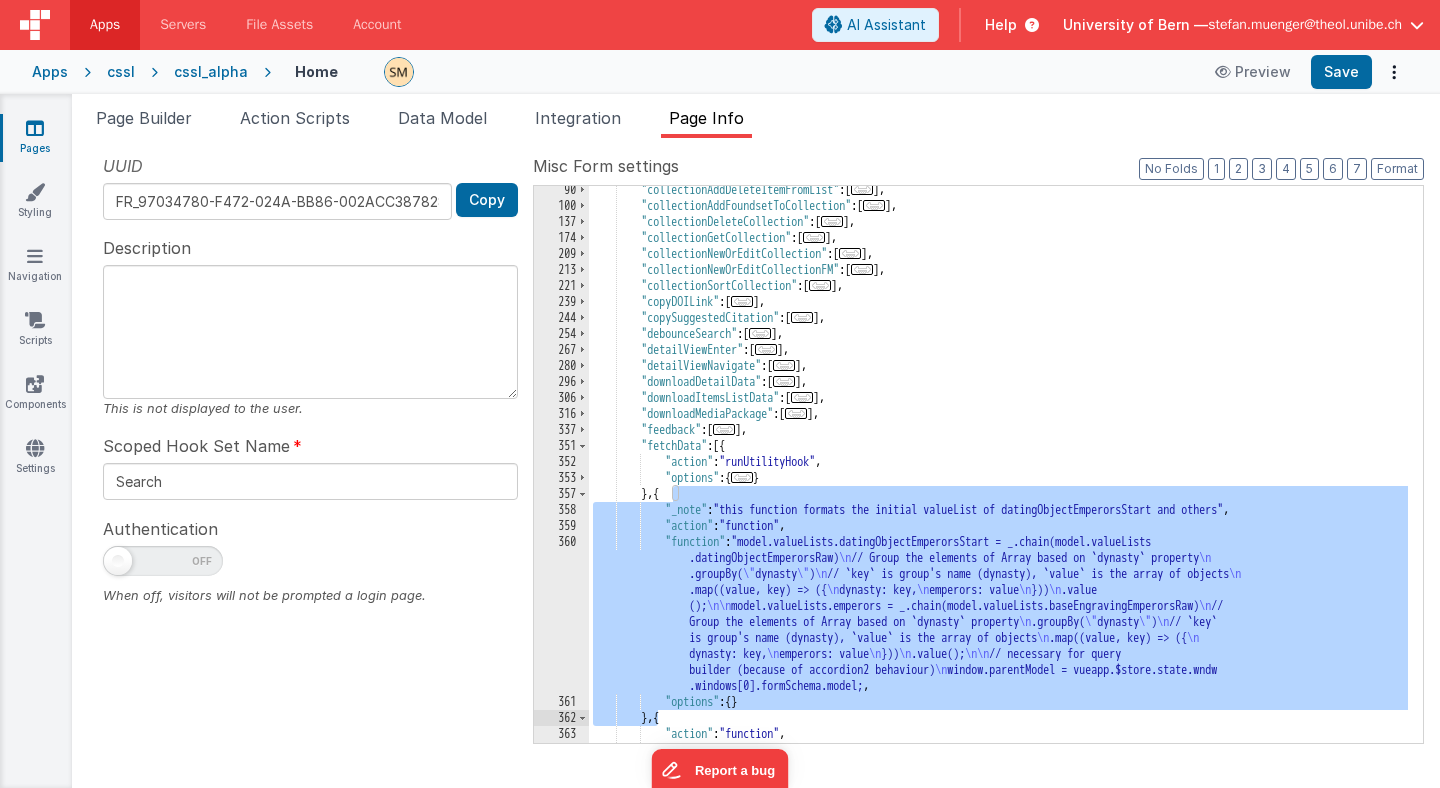 drag, startPoint x: 670, startPoint y: 496, endPoint x: 661, endPoint y: 712, distance: 216.18742 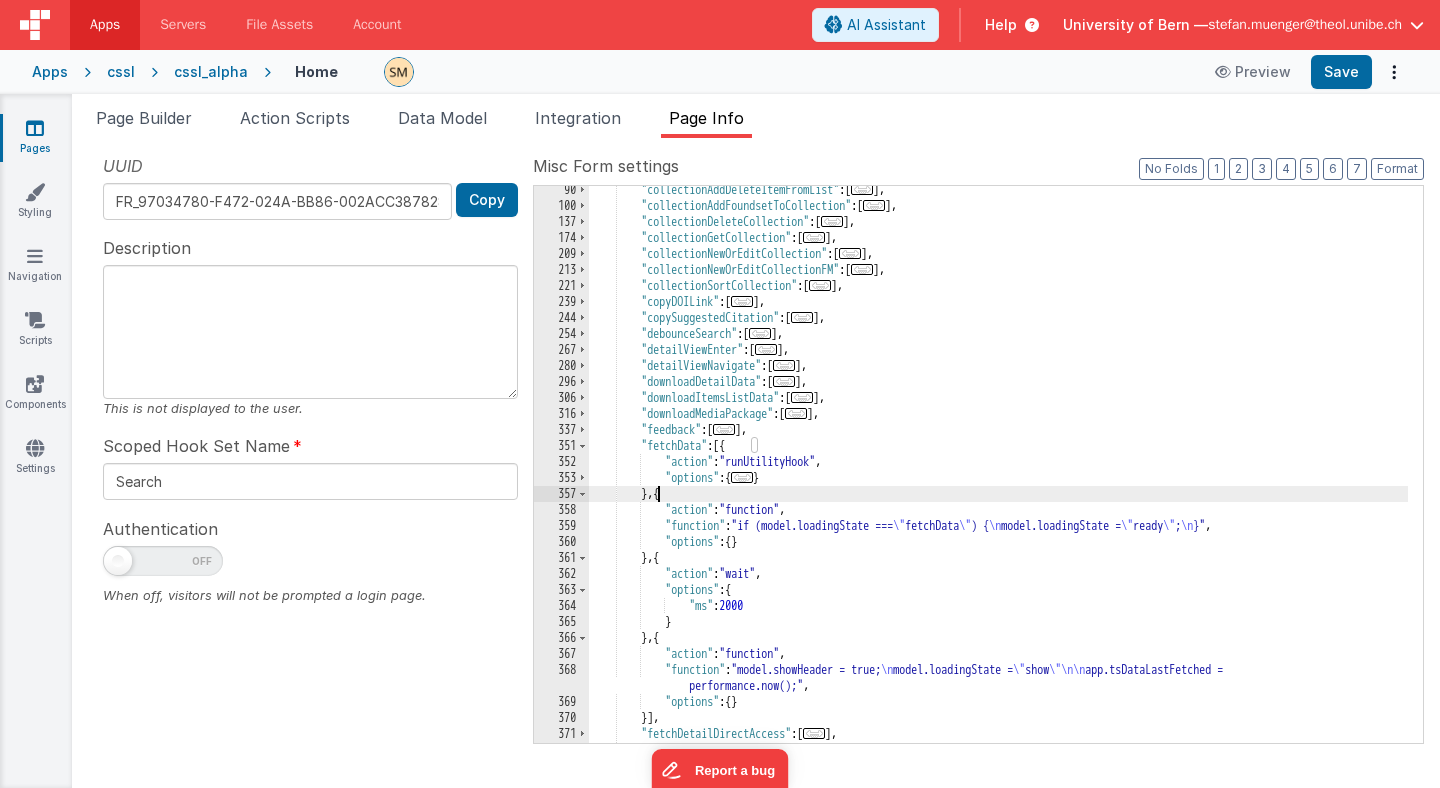 click on ""collectionAddDeleteItemFromList": [...],"collectionAddFoundsetToCollection": [...],"collectionDeleteCollection": [...],"collectionGetCollection": [...],"collectionNewOrEditCollection": [...],"collectionNewOrEditCollectionFM": [...],"collectionSortCollection": [...],"copyDOILink": [...],"copySuggestedCitation": [...],"debounceSearch": [...],"detailViewEnter": [...],"detailViewNavigate": [...],"downloadDetailData": [...],"downloadItemsListData": [...],"downloadMediaPackage": [...],"feedback": [...],"fetchData": [{ "action": "runUtilityHook", "options": {...} }, { "action": "function"," at bounding box center [998, 476] 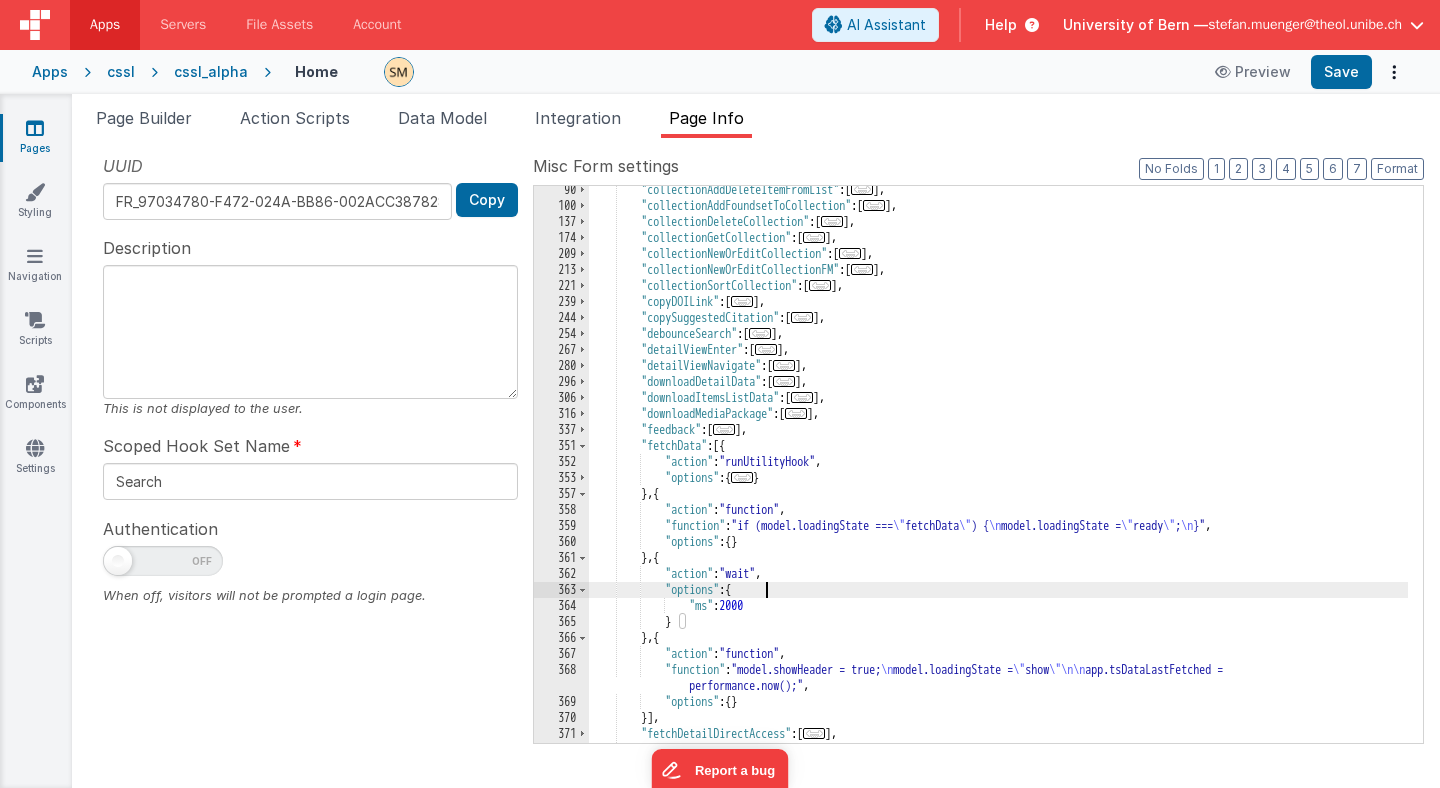 click on ""collectionAddDeleteItemFromList": [...],"collectionAddFoundsetToCollection": [...],"collectionDeleteCollection": [...],"collectionGetCollection": [...],"collectionNewOrEditCollection": [...],"collectionNewOrEditCollectionFM": [...],"collectionSortCollection": [...],"copyDOILink": [...],"copySuggestedCitation": [...],"debounceSearch": [...],"detailViewEnter": [...],"detailViewNavigate": [...],"downloadDetailData": [...],"downloadItemsListData": [...],"downloadMediaPackage": [...],"feedback": [...],"fetchData": [{ "action": "runUtilityHook", "options": {...} }, { "action": "function"," at bounding box center [998, 476] 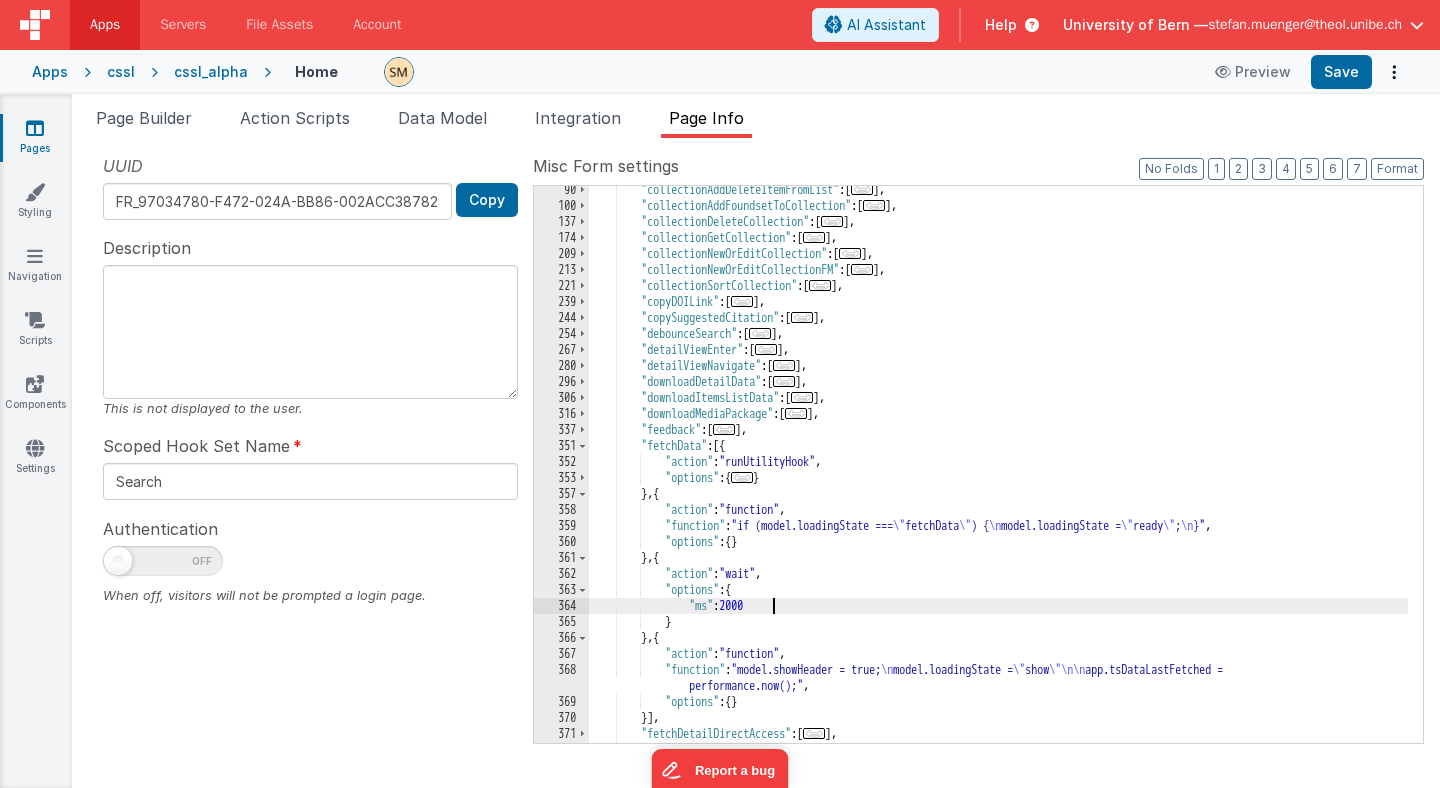 click on ""collectionAddDeleteItemFromList": [...],"collectionAddFoundsetToCollection": [...],"collectionDeleteCollection": [...],"collectionGetCollection": [...],"collectionNewOrEditCollection": [...],"collectionNewOrEditCollectionFM": [...],"collectionSortCollection": [...],"copyDOILink": [...],"copySuggestedCitation": [...],"debounceSearch": [...],"detailViewEnter": [...],"detailViewNavigate": [...],"downloadDetailData": [...],"downloadItemsListData": [...],"downloadMediaPackage": [...],"feedback": [...],"fetchData": [{ "action": "runUtilityHook", "options": {...} }, { "action": "function"," at bounding box center (998, 476) 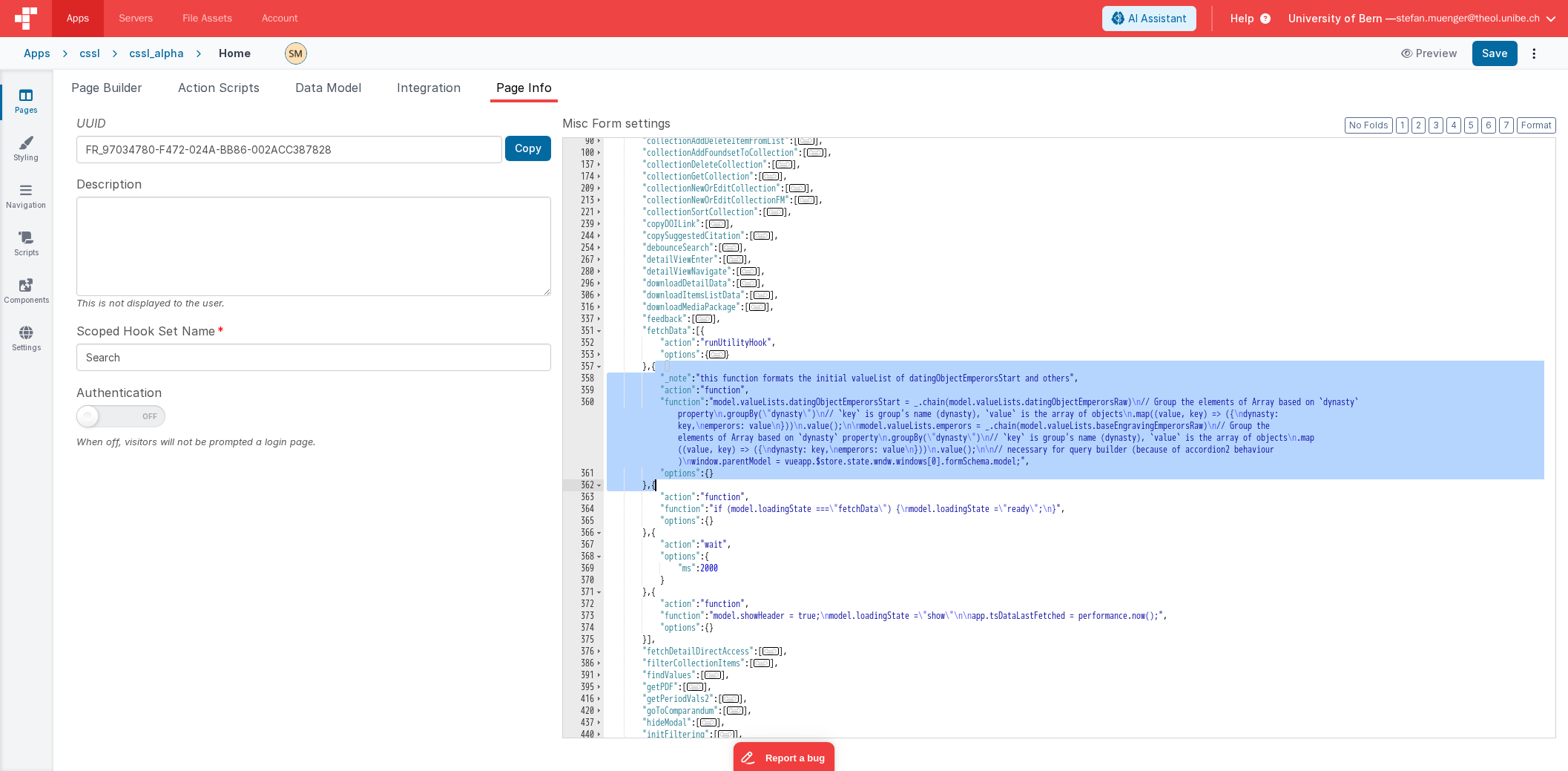 click on ""collectionAddDeleteItemFromList": [...],"collectionAddFoundsetToCollection": [...],"collectionDeleteCollection": [...],"collectionGetCollection": [...],"collectionNewOrEditCollection": [...],"collectionNewOrEditCollectionFM": [...],"collectionSortCollection": [...],"copyDOILink": [...],"copySuggestedCitation": [...],"debounceSearch": [...],"detailViewEnter": [...],"detailViewNavigate": [...],"downloadDetailData": [...],"downloadItemsListData": [...],"downloadMediaPackage": [...],"feedback": [...],"fetchData": [{ "action": "runUtilityHook", "options": {...} }, { "_note": "this function formats the initial valueList of datingObjectEmperorsStart and others", "action"" at bounding box center (1074, 447) 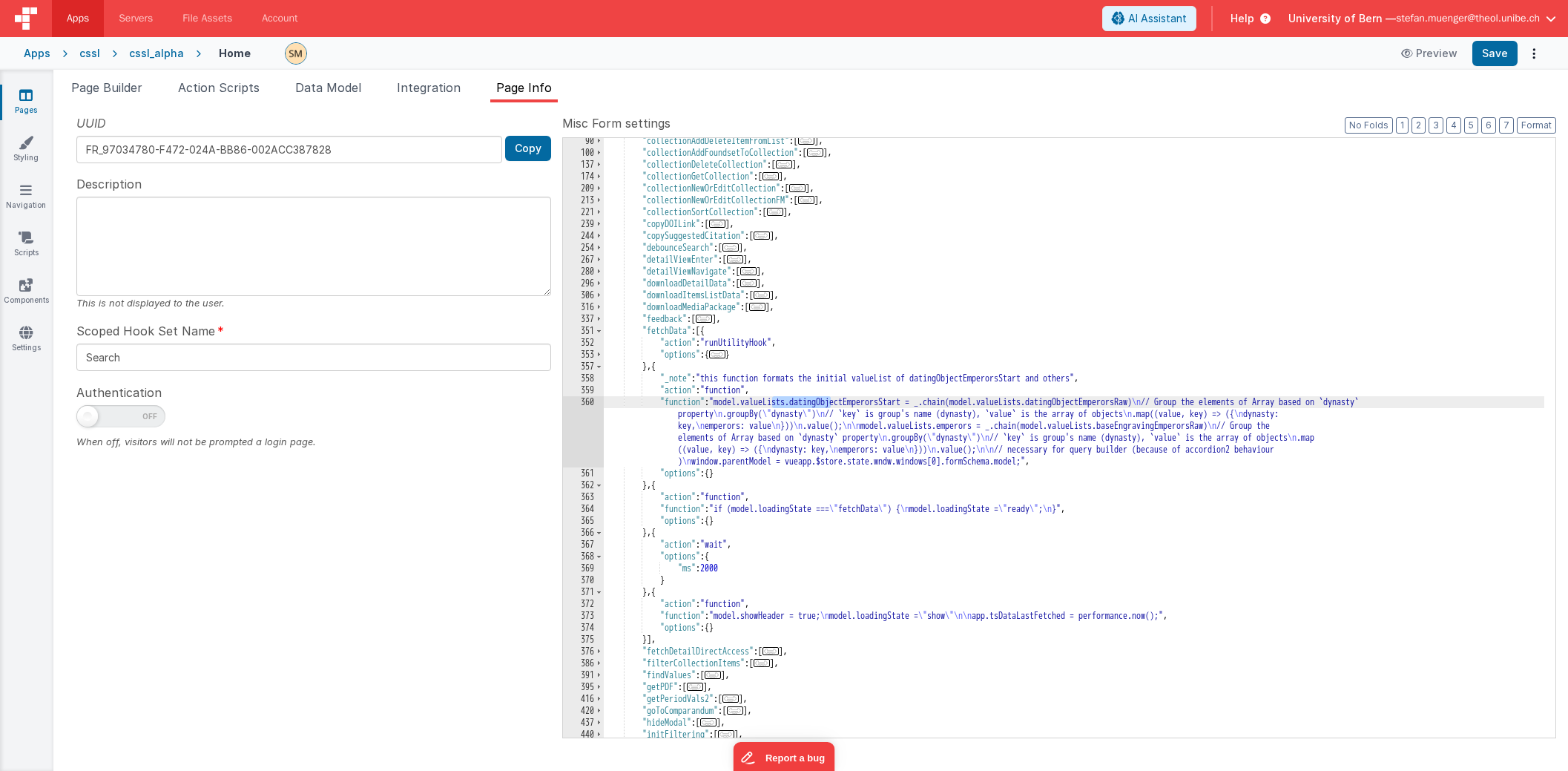 drag, startPoint x: 774, startPoint y: 401, endPoint x: 831, endPoint y: 406, distance: 57.21888 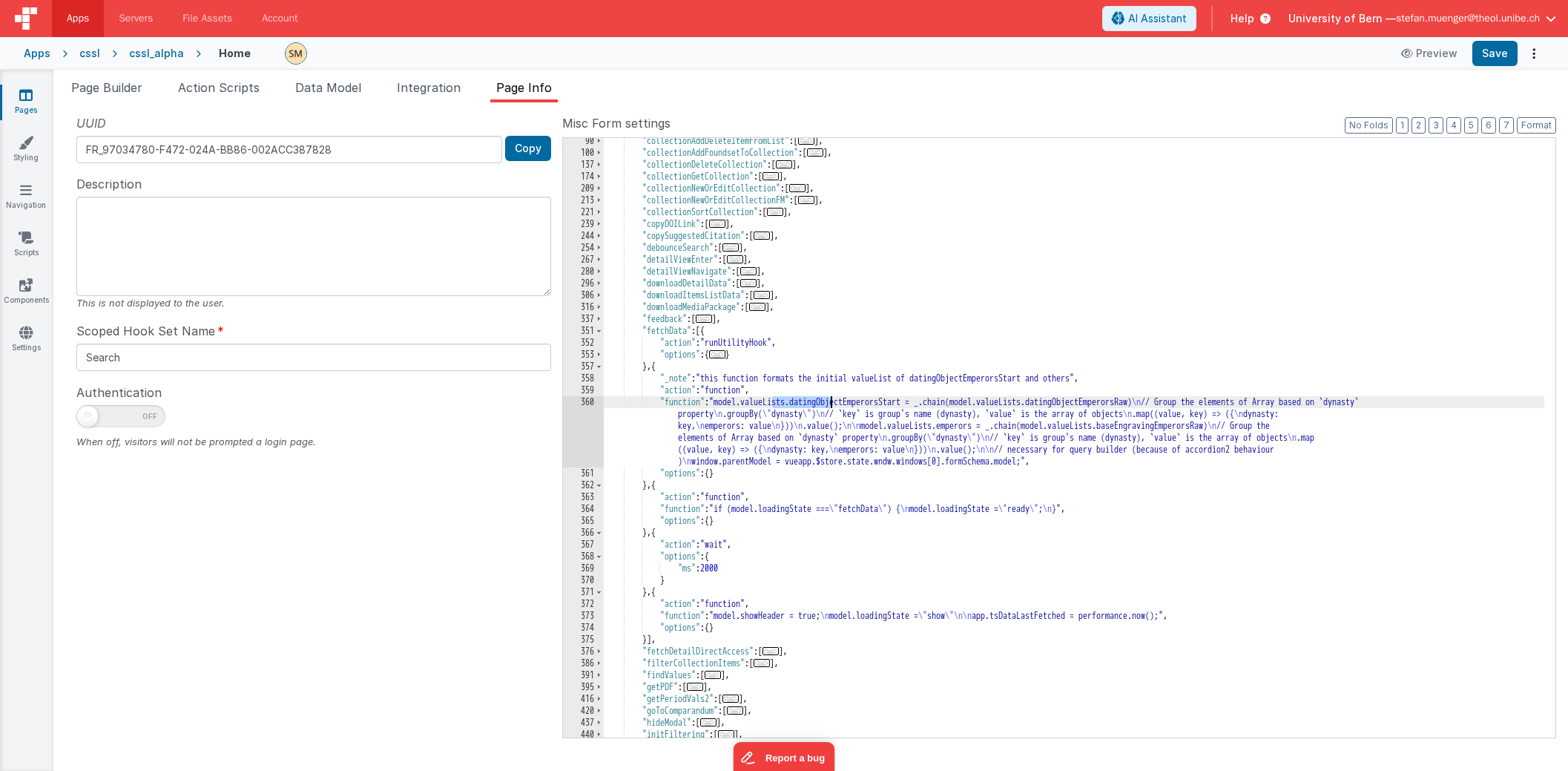 click on ""collectionAddDeleteItemFromList": [...],"collectionAddFoundsetToCollection": [...],"collectionDeleteCollection": [...],"collectionGetCollection": [...],"collectionNewOrEditCollection": [...],"collectionNewOrEditCollectionFM": [...],"collectionSortCollection": [...],"copyDOILink": [...],"copySuggestedCitation": [...],"debounceSearch": [...],"detailViewEnter": [...],"detailViewNavigate": [...],"downloadDetailData": [...],"downloadItemsListData": [...],"downloadMediaPackage": [...],"feedback": [...],"fetchData": [{ "action": "runUtilityHook", "options": {...} }, { "_note": "this function formats the initial valueList of datingObjectEmperorsStart and others", "action"" at bounding box center (1074, 447) 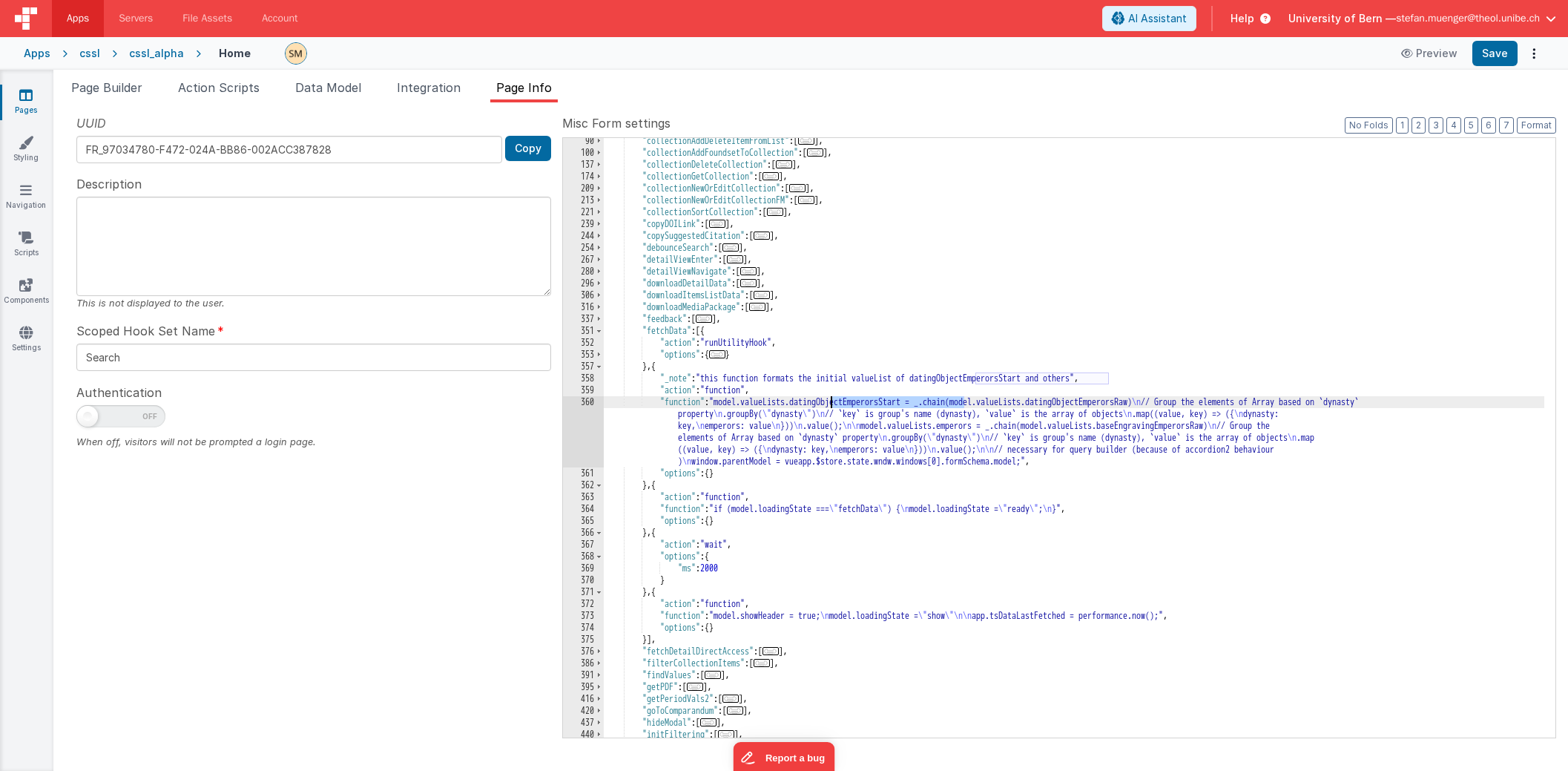 drag, startPoint x: 966, startPoint y: 402, endPoint x: 895, endPoint y: 401, distance: 71.007042 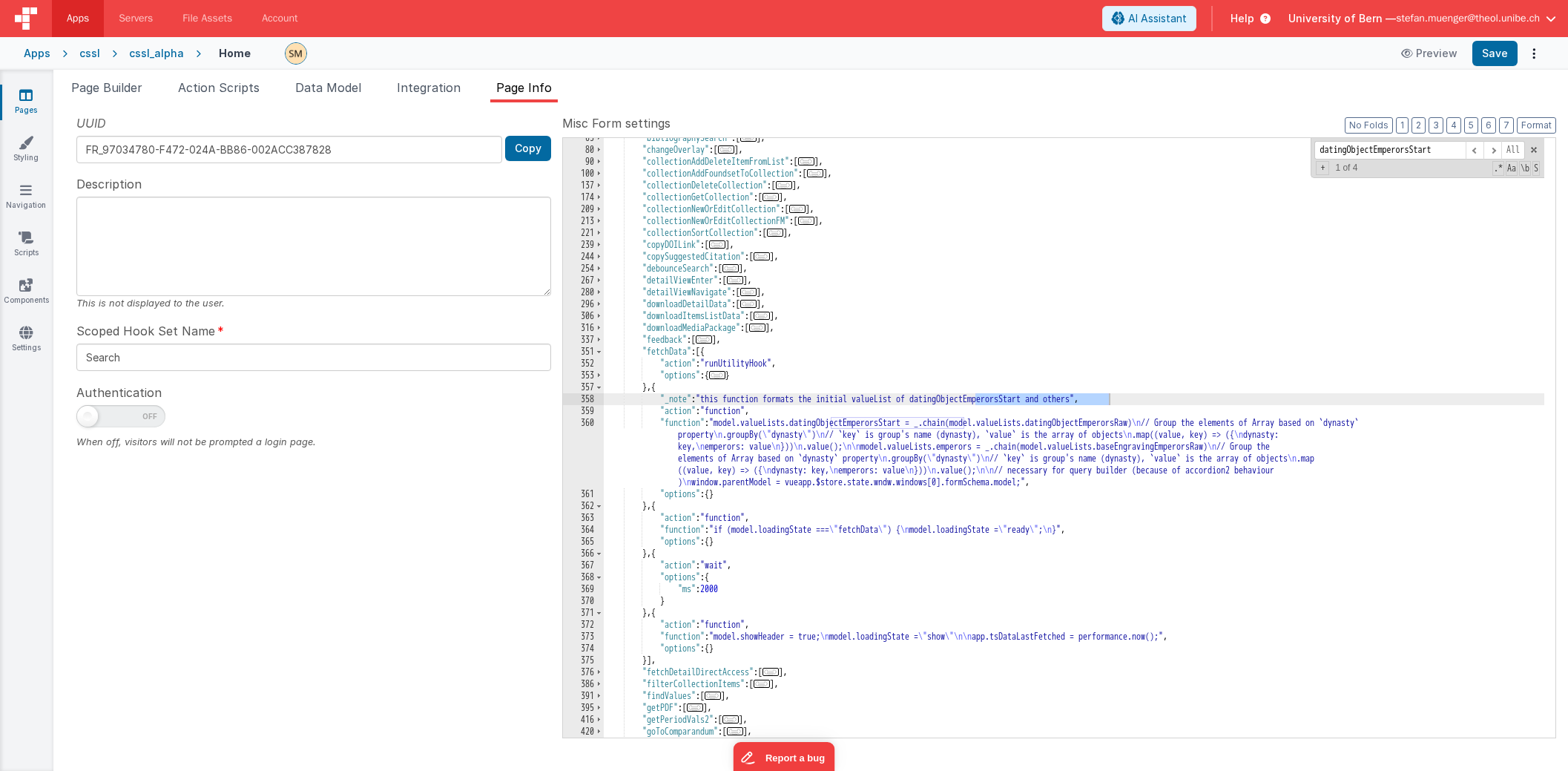 scroll, scrollTop: 113, scrollLeft: 0, axis: vertical 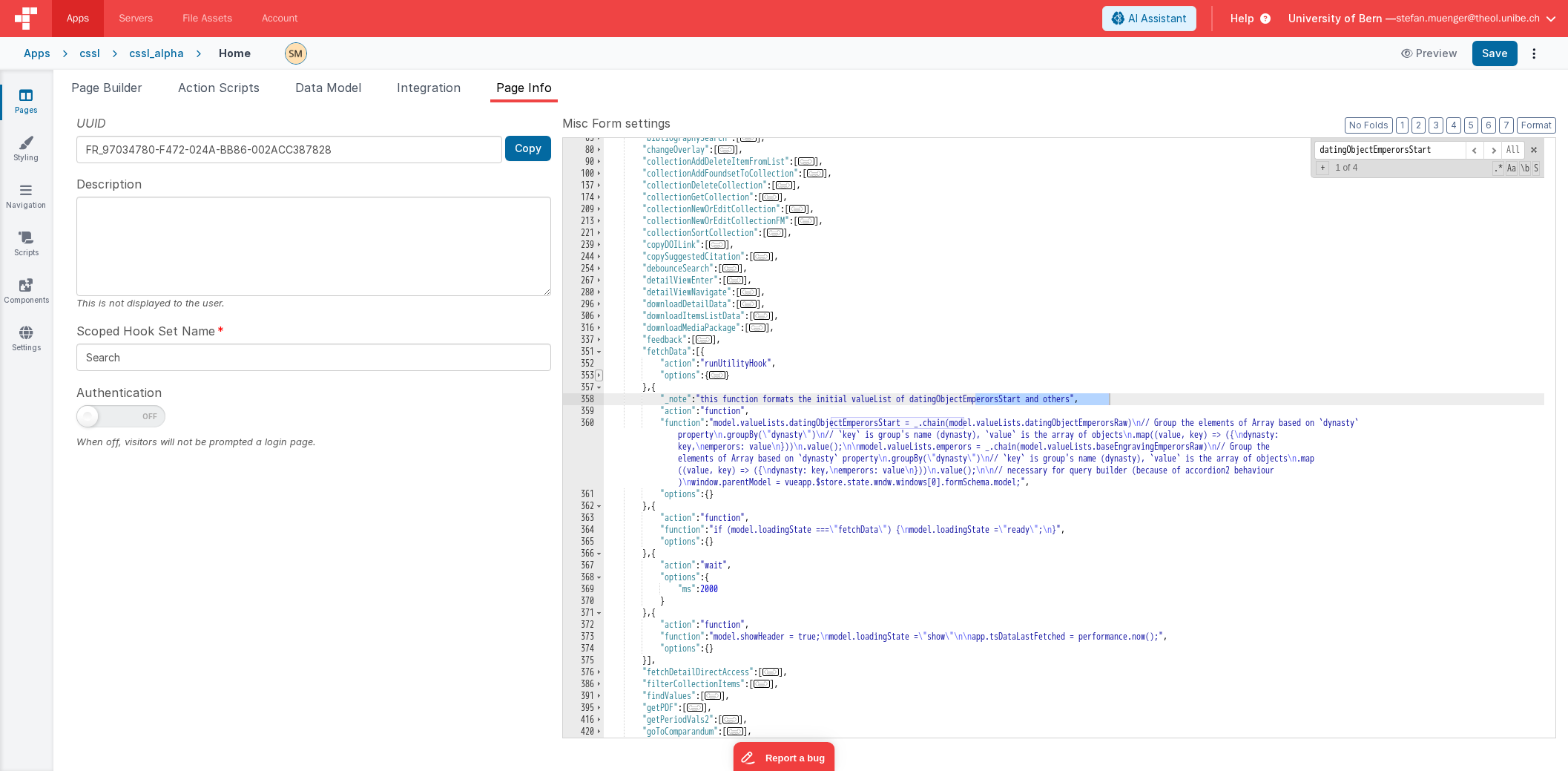 click at bounding box center [599, 375] 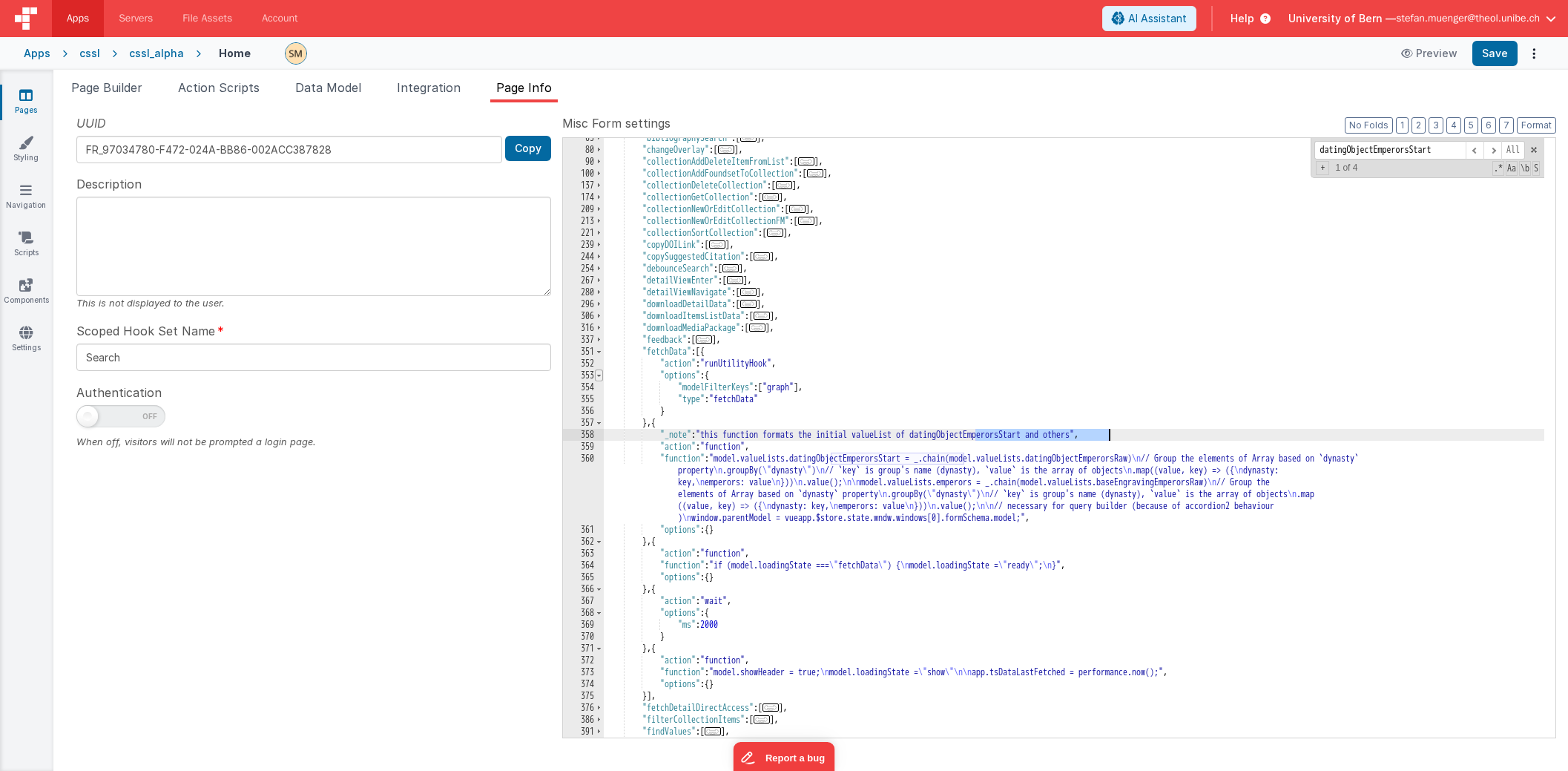 click at bounding box center (599, 375) 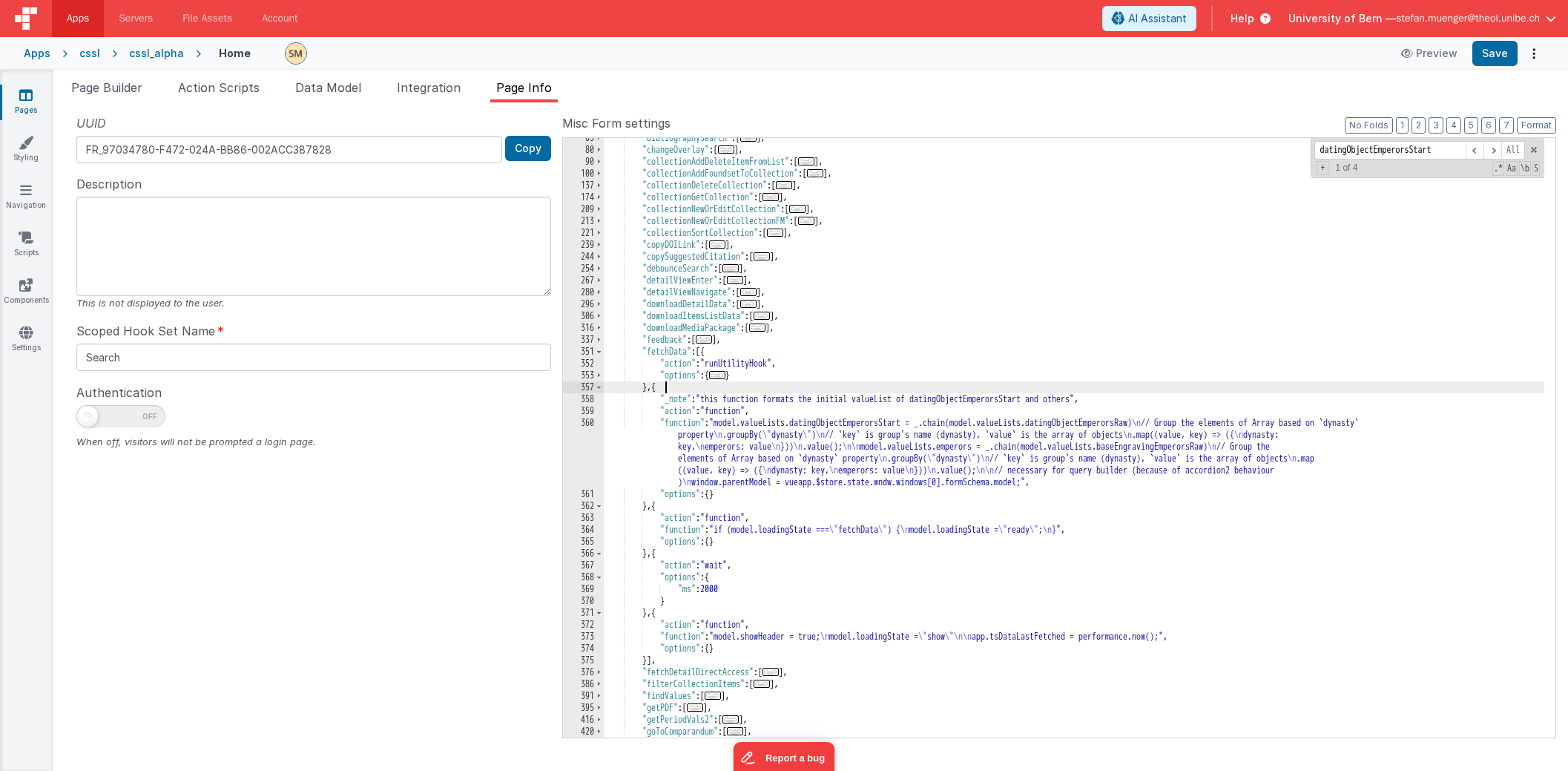 click on ""bibliographySearch" :  [ ... ] ,           "changeOverlay" :  [ ... ] ,           "collectionAddDeleteItemFromList" :  [ ... ] ,           "collectionAddFoundsetToCollection" :  [ ... ] ,           "collectionDeleteCollection" :  [ ... ] ,           "collectionGetCollection" :  [ ... ] ,           "collectionNewOrEditCollection" :  [ ... ] ,           "collectionNewOrEditCollectionFM" :  [ ... ] ,           "collectionSortCollection" :  [ ... ] ,           "copyDOILink" :  [ ... ] ,           "copySuggestedCitation" :  [ ... ] ,           "debounceSearch" :  [ ... ] ,           "detailViewEnter" :  [ ... ] ,           "detailViewNavigate" :  [ ... ] ,           "downloadDetailData" :  [ ... ] ,           "downloadItemsListData" :  [ ... ] ,           "downloadMediaPackage" :  [ ... ] ,           "feedback" :  [ ... ] ,           "fetchData" :  [{                "action" :  "runUtilityHook" ,                "options" :  { ... }           } ,  {                "_note" :  ,                "action" :" at bounding box center [1074, 444] 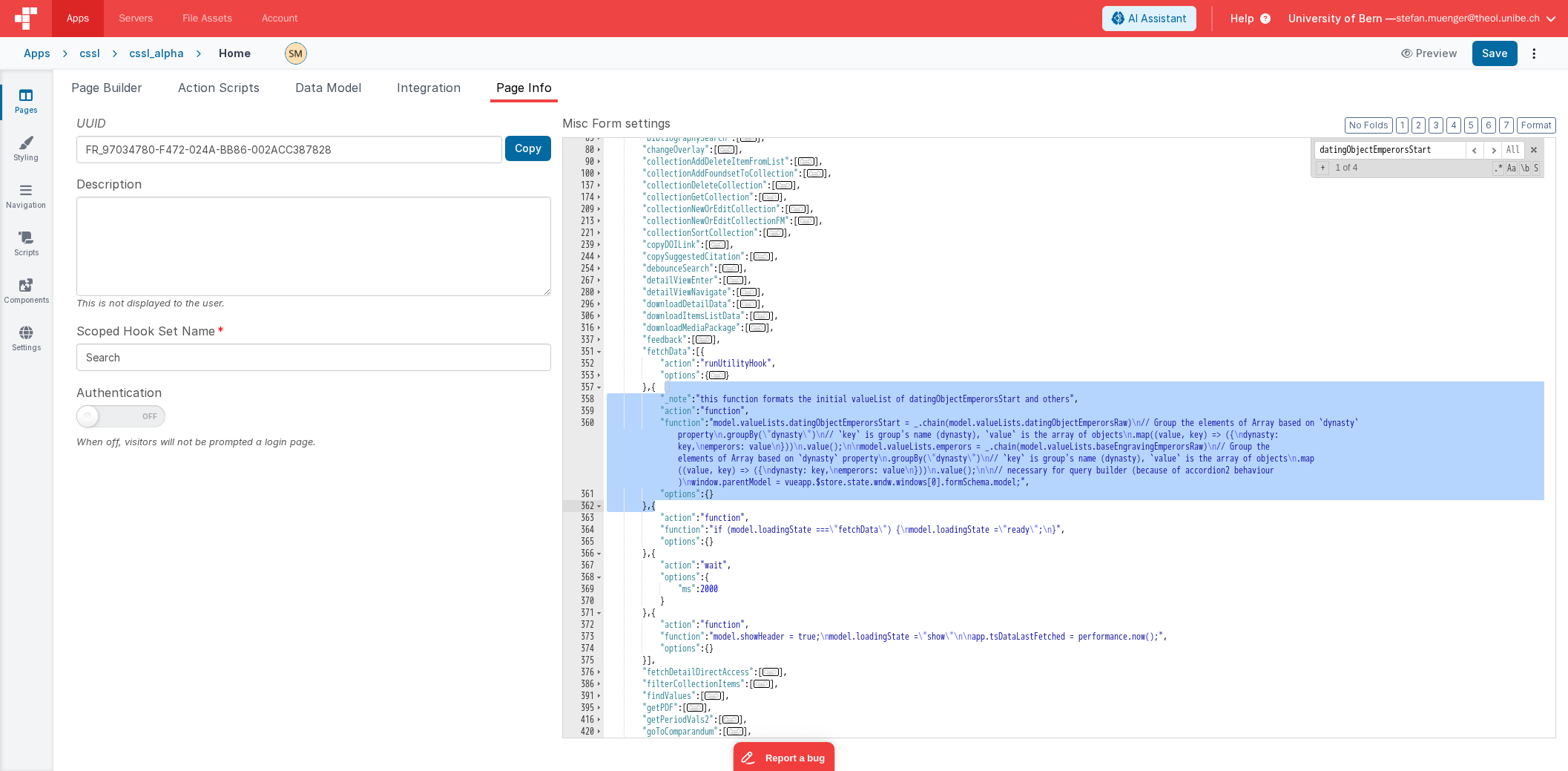 drag, startPoint x: 666, startPoint y: 386, endPoint x: 656, endPoint y: 508, distance: 122.40915 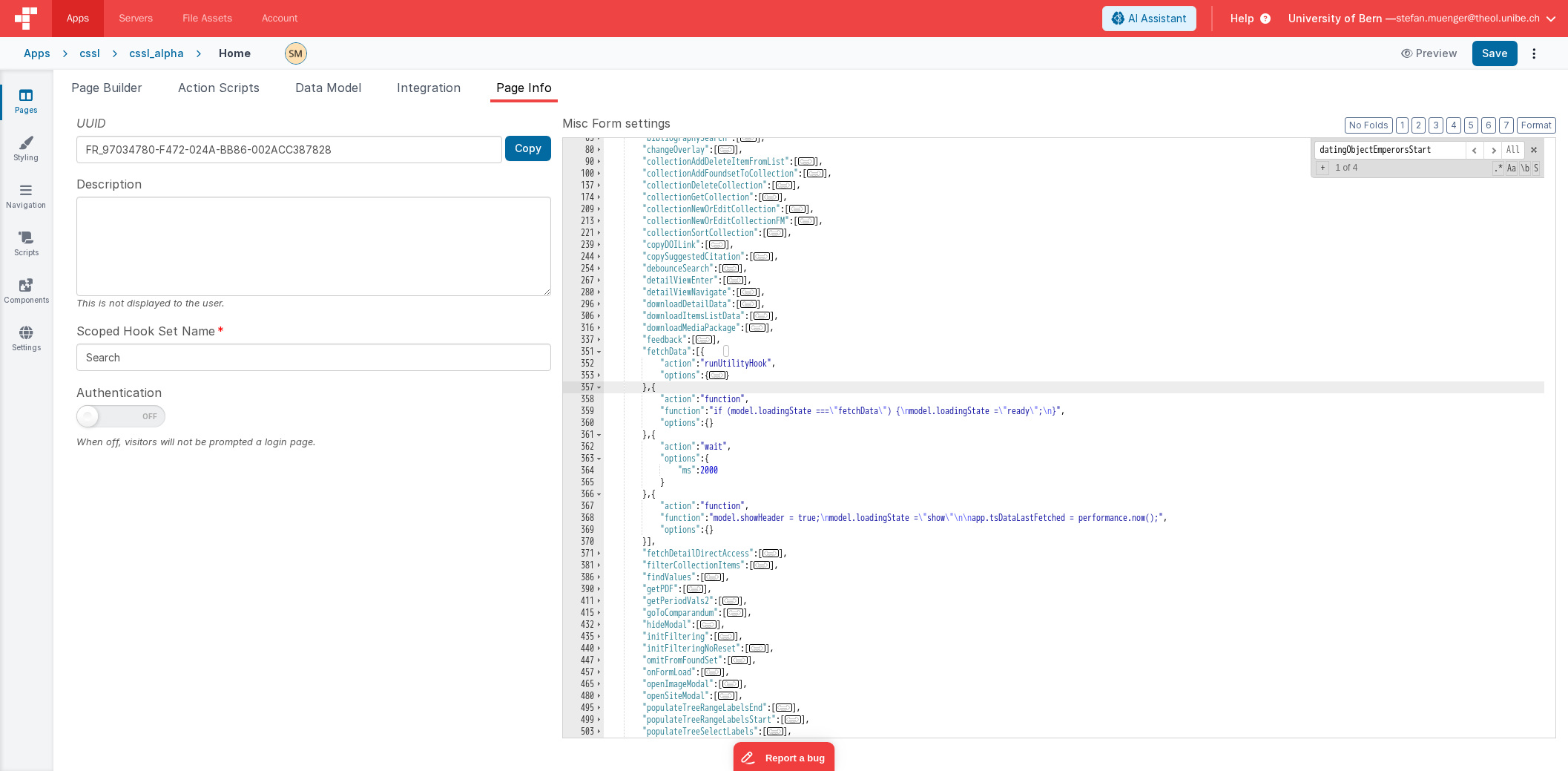 click on ""bibliographySearch" :  [ ... ] ,           "changeOverlay" :  [ ... ] ,           "collectionAddDeleteItemFromList" :  [ ... ] ,           "collectionAddFoundsetToCollection" :  [ ... ] ,           "collectionDeleteCollection" :  [ ... ] ,           "collectionGetCollection" :  [ ... ] ,           "collectionNewOrEditCollection" :  [ ... ] ,           "collectionNewOrEditCollectionFM" :  [ ... ] ,           "collectionSortCollection" :  [ ... ] ,           "copyDOILink" :  [ ... ] ,           "copySuggestedCitation" :  [ ... ] ,           "debounceSearch" :  [ ... ] ,           "detailViewEnter" :  [ ... ] ,           "detailViewNavigate" :  [ ... ] ,           "downloadDetailData" :  [ ... ] ,           "downloadItemsListData" :  [ ... ] ,           "downloadMediaPackage" :  [ ... ] ,           "feedback" :  [ ... ] ,           "fetchData" :  [{                "action" :  "runUtilityHook" ,                "options" :  { ... }           } ,  {                "action" :  "function" ," at bounding box center (1074, 444) 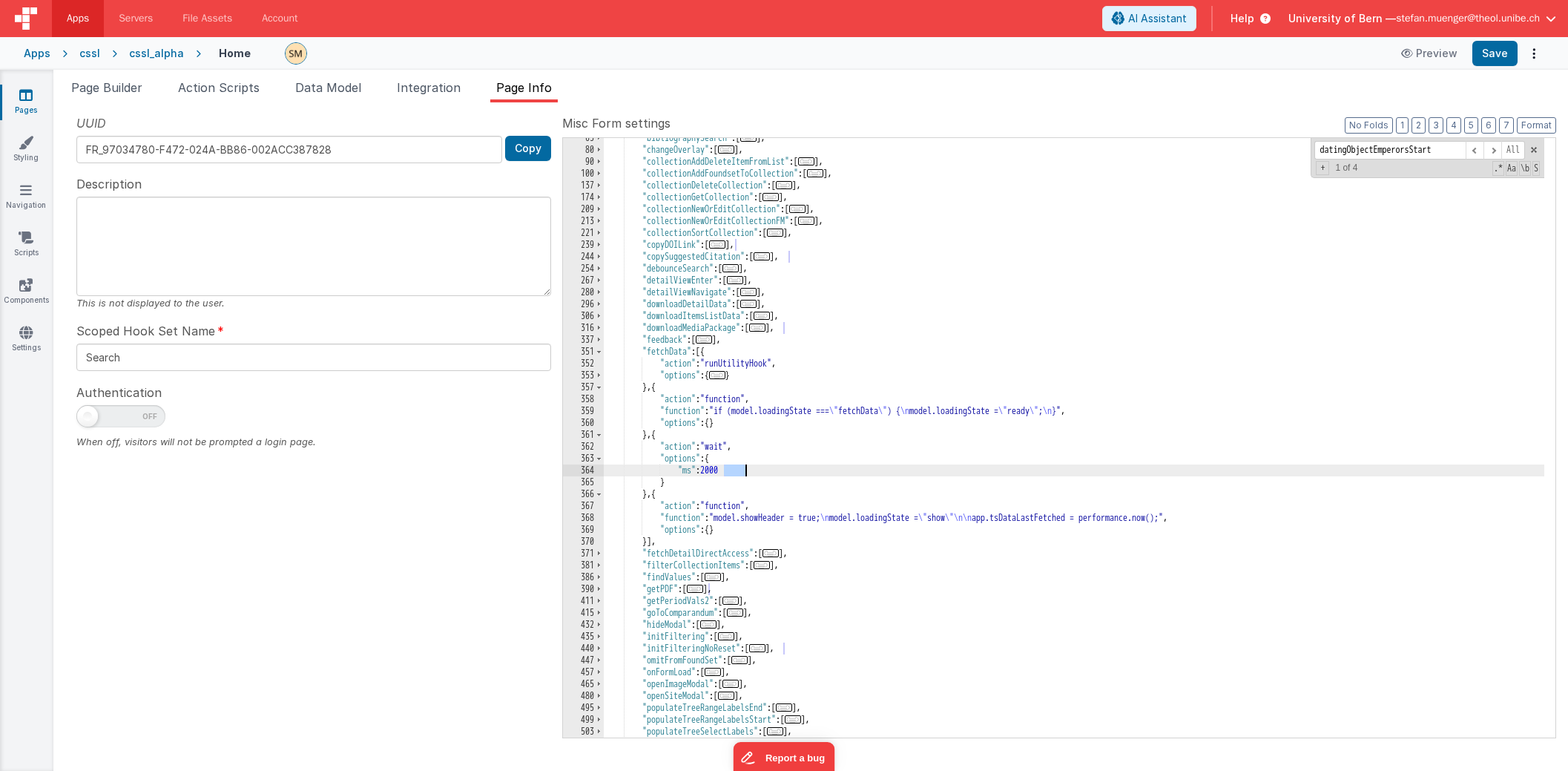 type 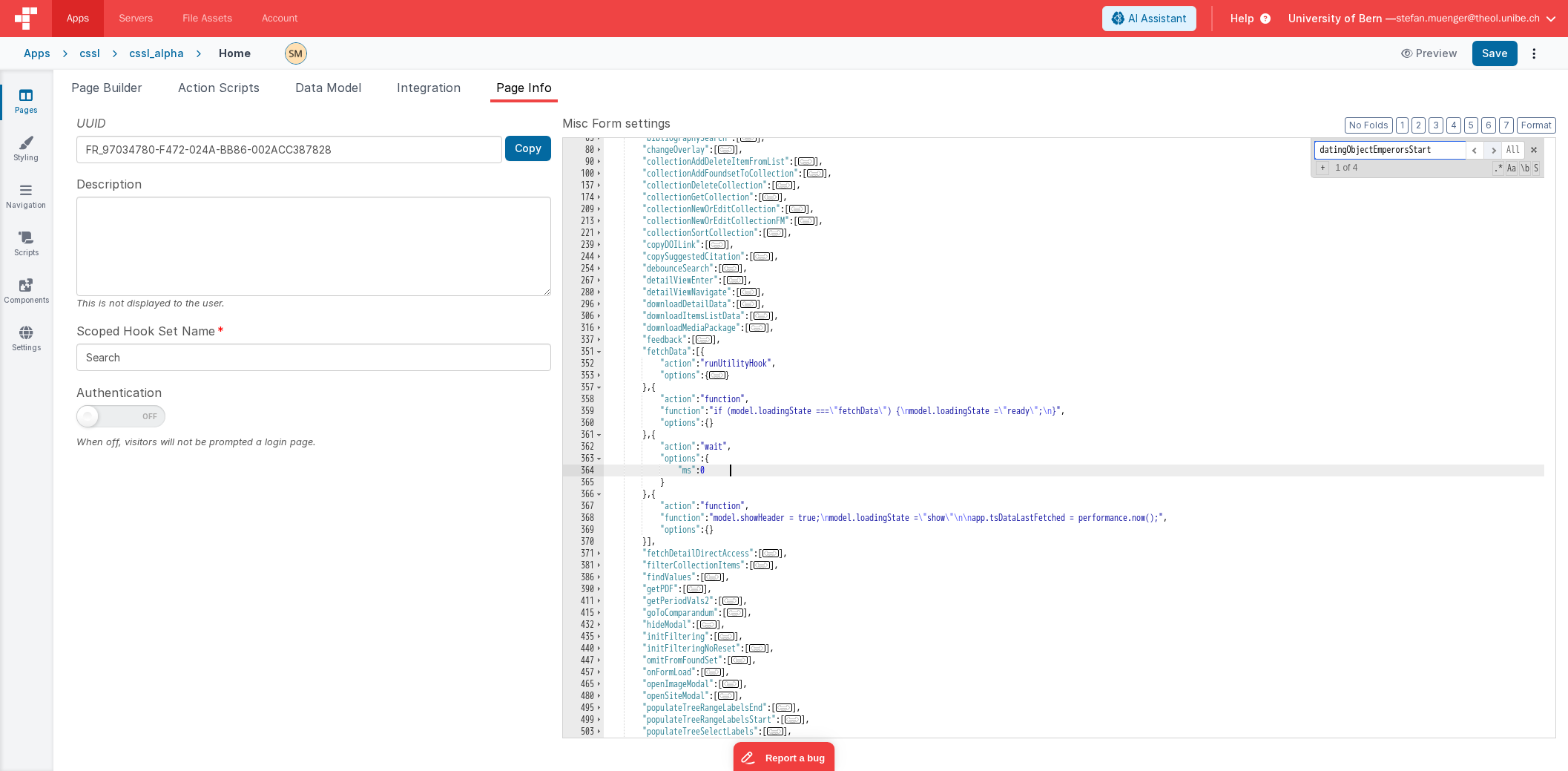 click at bounding box center [1492, 150] 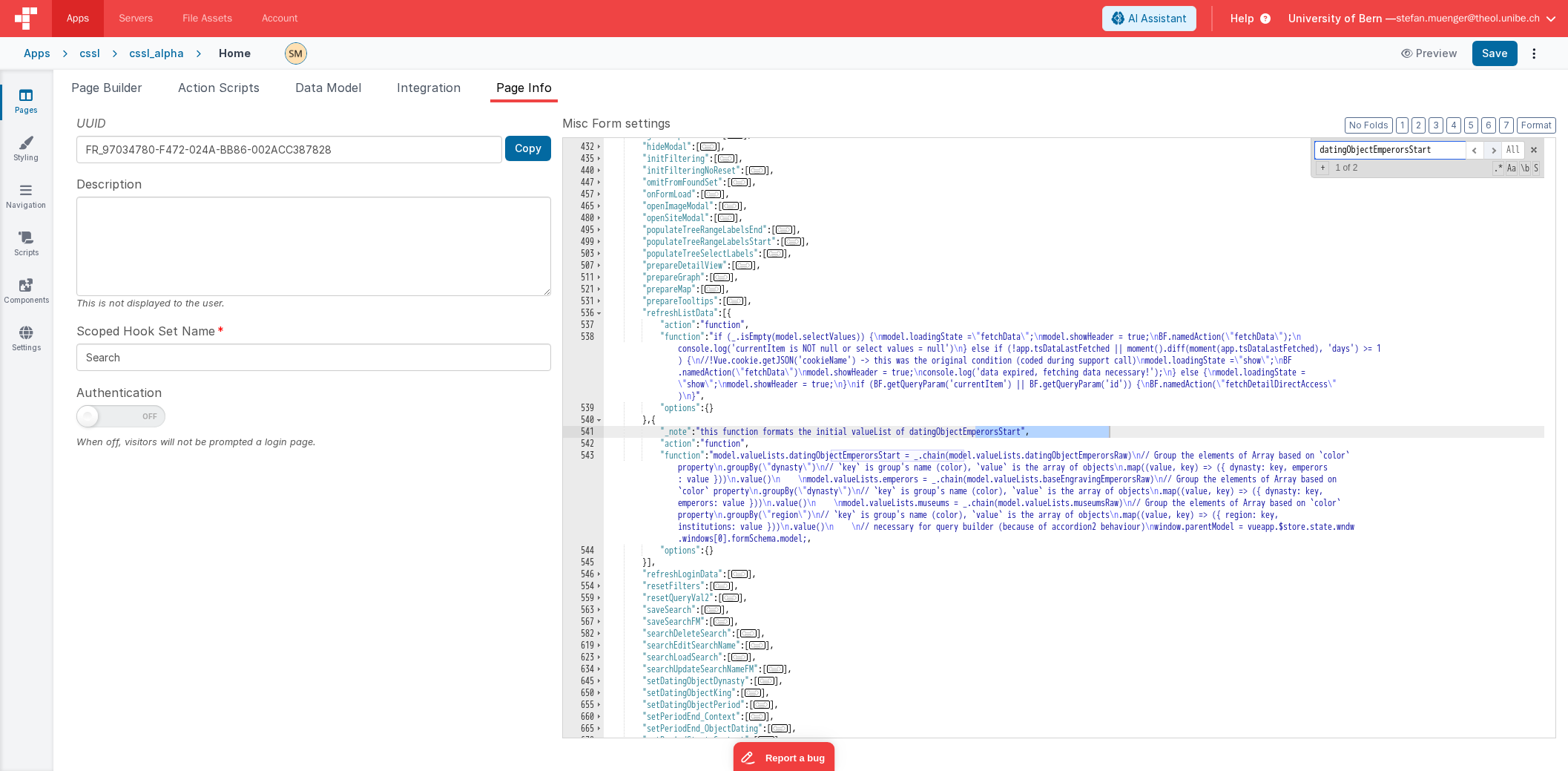 scroll, scrollTop: 591, scrollLeft: 0, axis: vertical 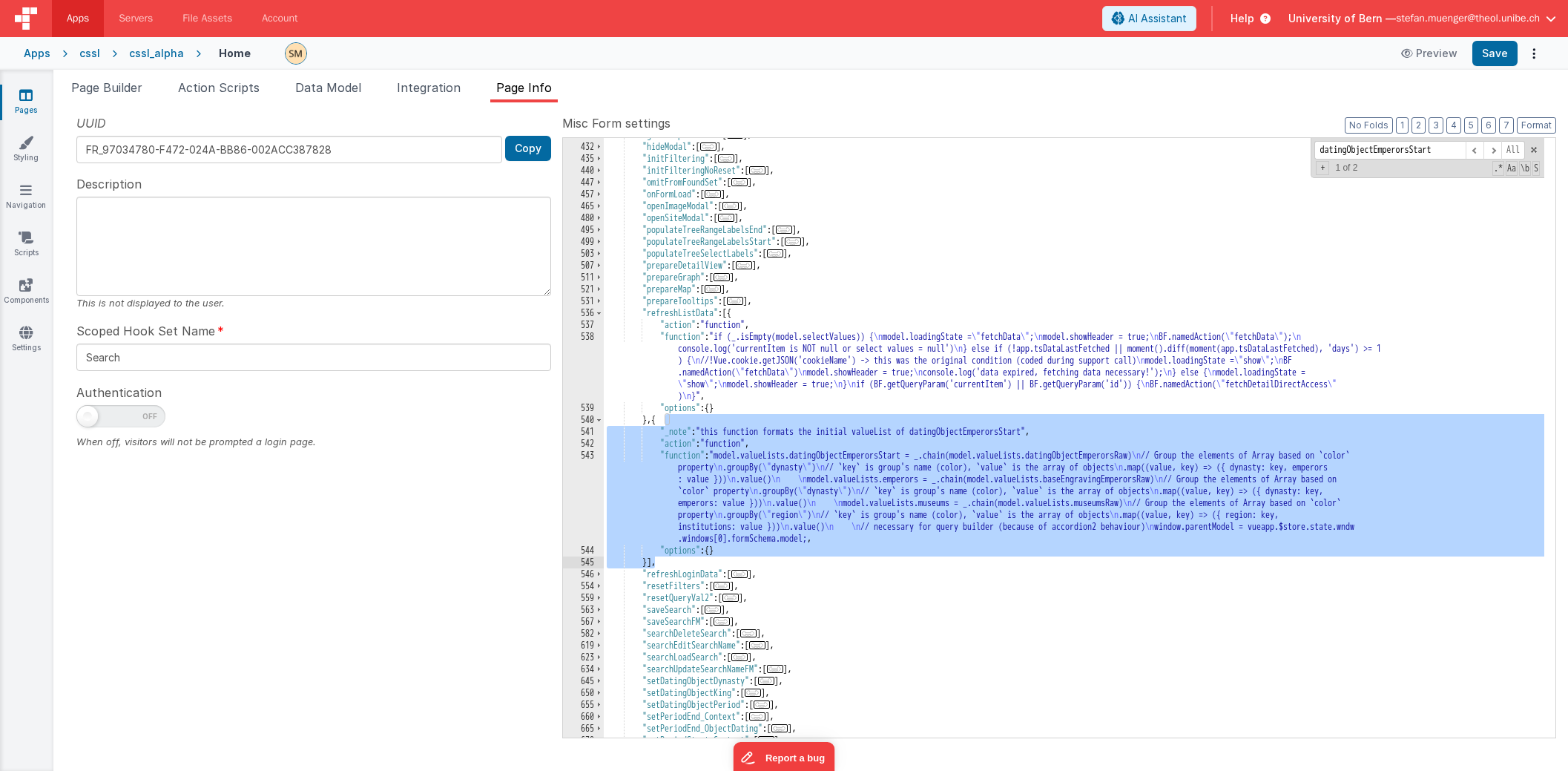 drag, startPoint x: 665, startPoint y: 418, endPoint x: 656, endPoint y: 560, distance: 142.2849 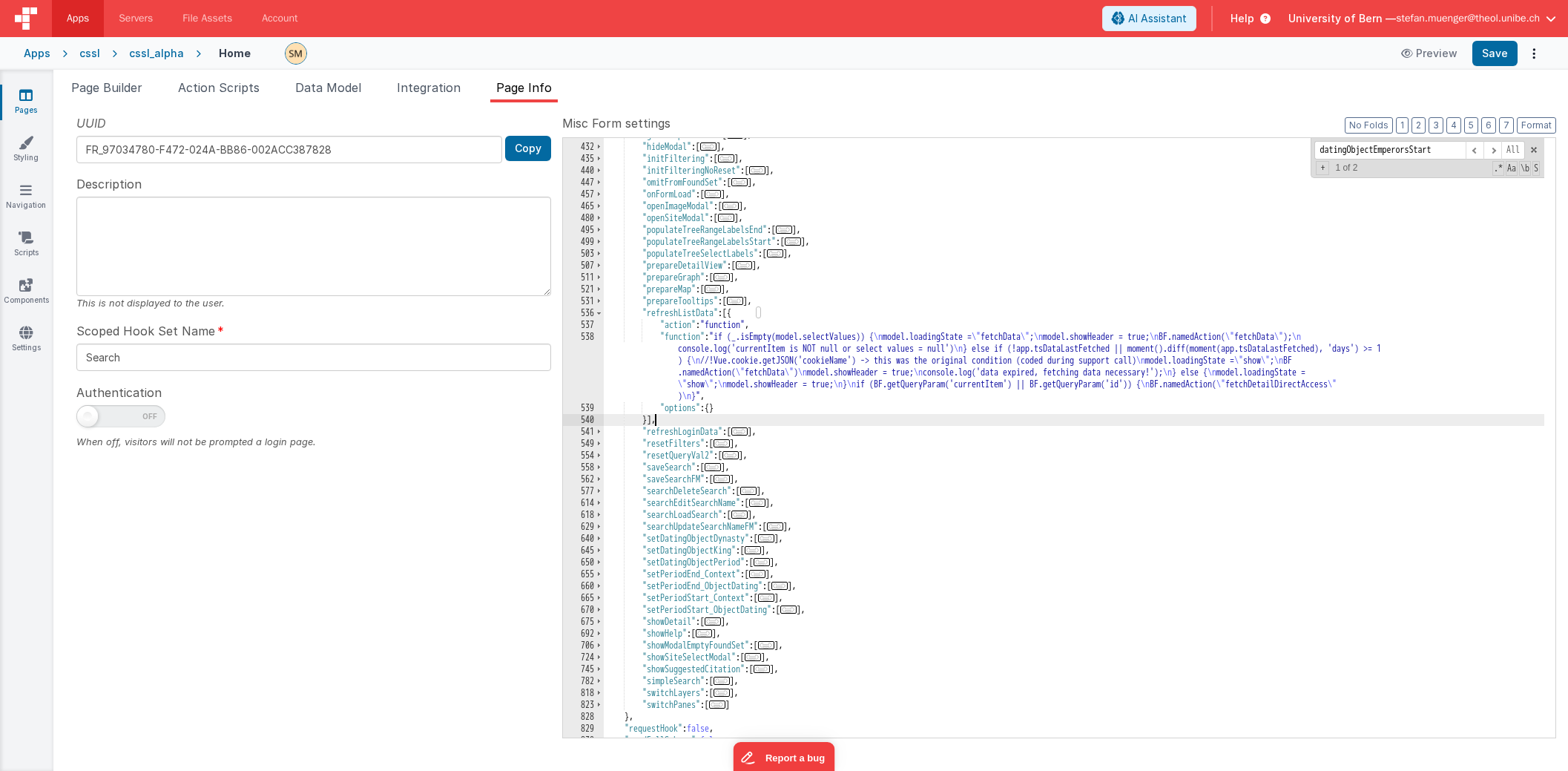 click on ""goToComparandum": [...],"hideModal": [...],"initFiltering": [...],"initFilteringNoReset": [...],"omitFromFoundSet": [...],"onFormLoad": [...],"openImageModal": [...],"openSiteModal": [...],"populateTreeRangeLabelsEnd": [...],"populateTreeRangeLabelsStart": [...],"populateTreeSelectLabels": [...],"prepareDetailView": [...],"prepareGraph": [...],"prepareMap": [...],"prepareTooltips": [...],"refreshListData": [{ "action": "function", "function": "if (_.isEmpty(model.selectValues)) { model.loadingState = ' fetchData'; model.showHeader = true; BF.namedAction('fetchData');  console.log('currentItem is NOT null or select values = null') ) { ' show';" at bounding box center [1074, 441] 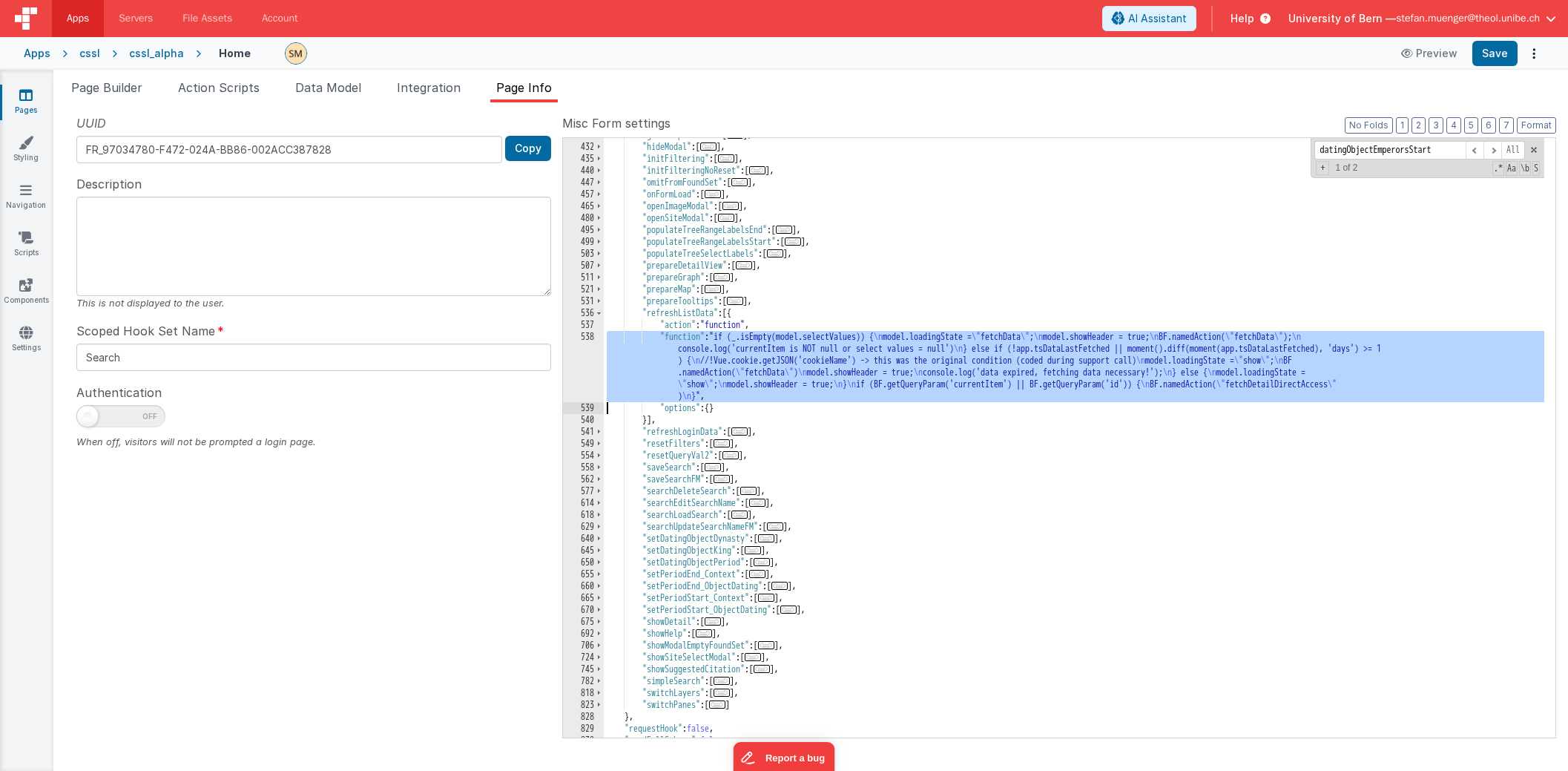 click on "538" at bounding box center [583, 367] 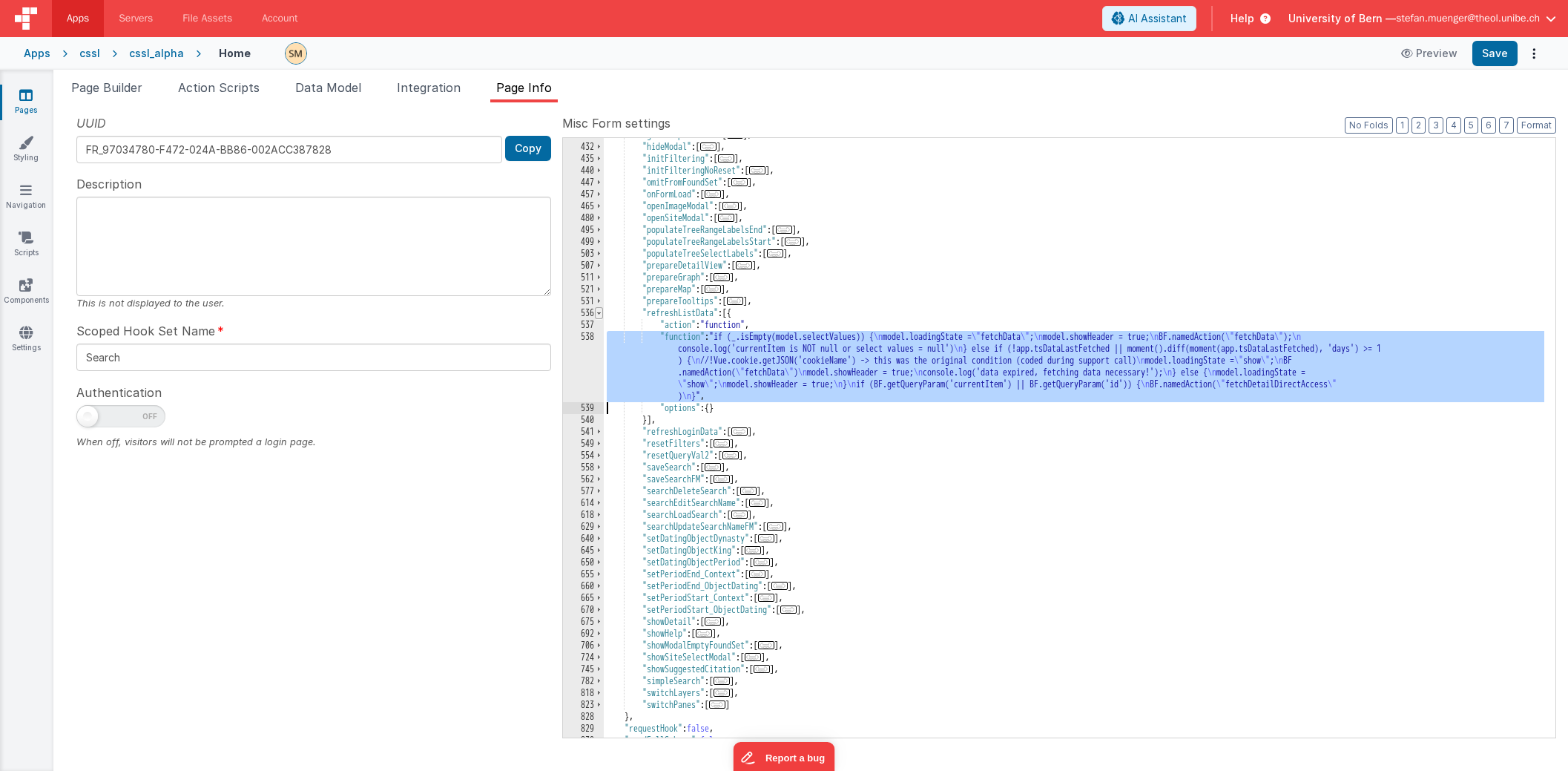 click at bounding box center [599, 313] 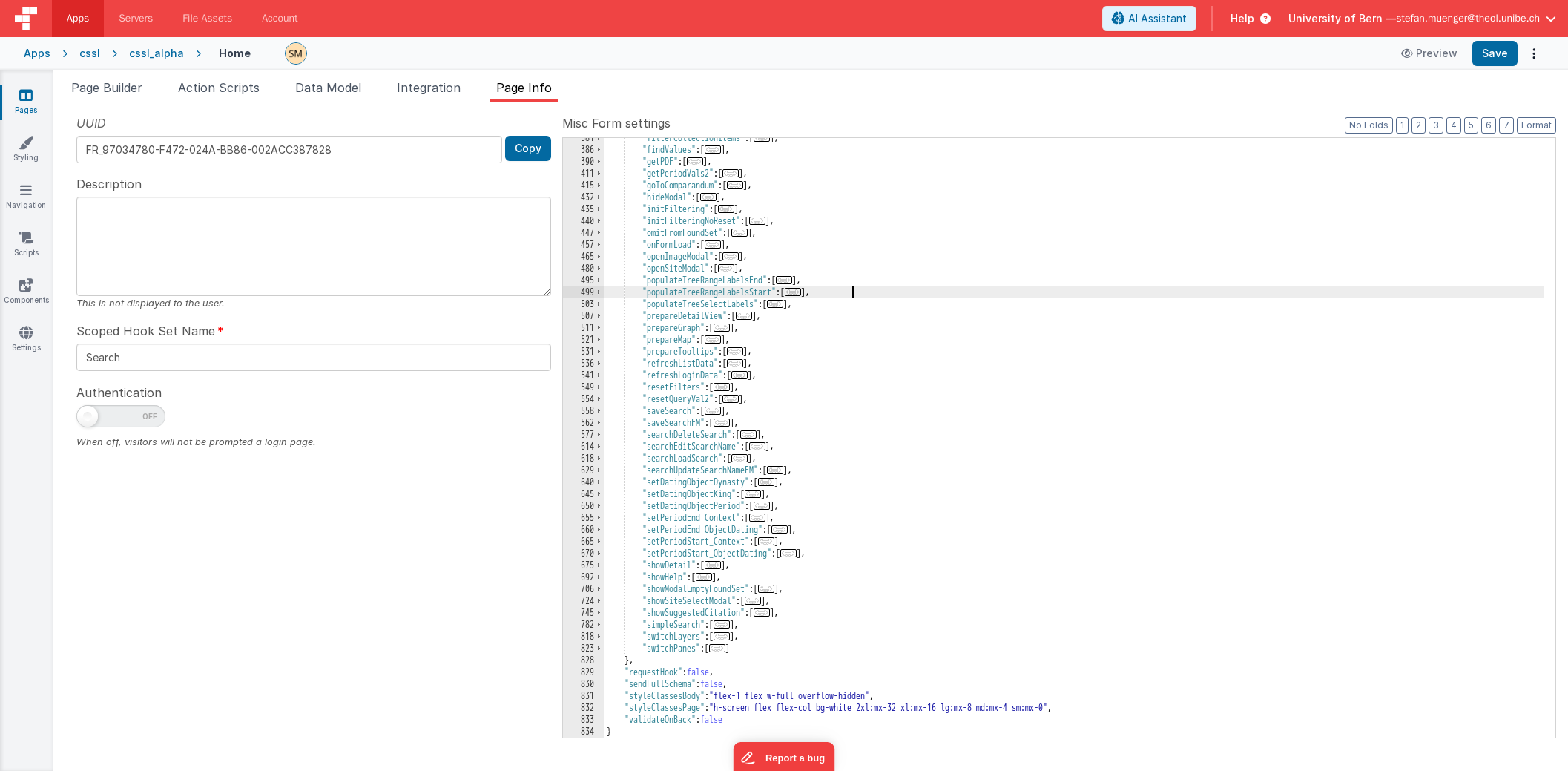 click on ""filterCollectionItems" :  [ ... ] ,           "findValues" :  [ ... ] ,           "getPDF" :  [ ... ] ,           "getPeriodVals2" :  [ ... ] ,           "goToComparandum" :  [ ... ] ,           "hideModal" :  [ ... ] ,           "initFiltering" :  [ ... ] ,           "initFilteringNoReset" :  [ ... ] ,           "omitFromFoundSet" :  [ ... ] ,           "onFormLoad" :  [ ... ] ,           "openImageModal" :  [ ... ] ,           "openSiteModal" :  [ ... ] ,           "populateTreeRangeLabelsEnd" :  [ ... ] ,           "populateTreeRangeLabelsStart" :  [ ... ] ,           "populateTreeSelectLabels" :  [ ... ] ,           "prepareDetailView" :  [ ... ] ,           "prepareGraph" :  [ ... ] ,           "prepareMap" :  [ ... ] ,           "prepareTooltips" :  [ ... ] ,           "refreshListData" :  [ ... ] ,           "refreshLoginData" :  [ ... ] ,           "resetFilters" :  [ ... ] ,           "resetQueryVal2" :  [ ... ] ,           "saveSearch" :  [ ... ] ,           "saveSearchFM" :  [ ... ] , :" at bounding box center (1074, 444) 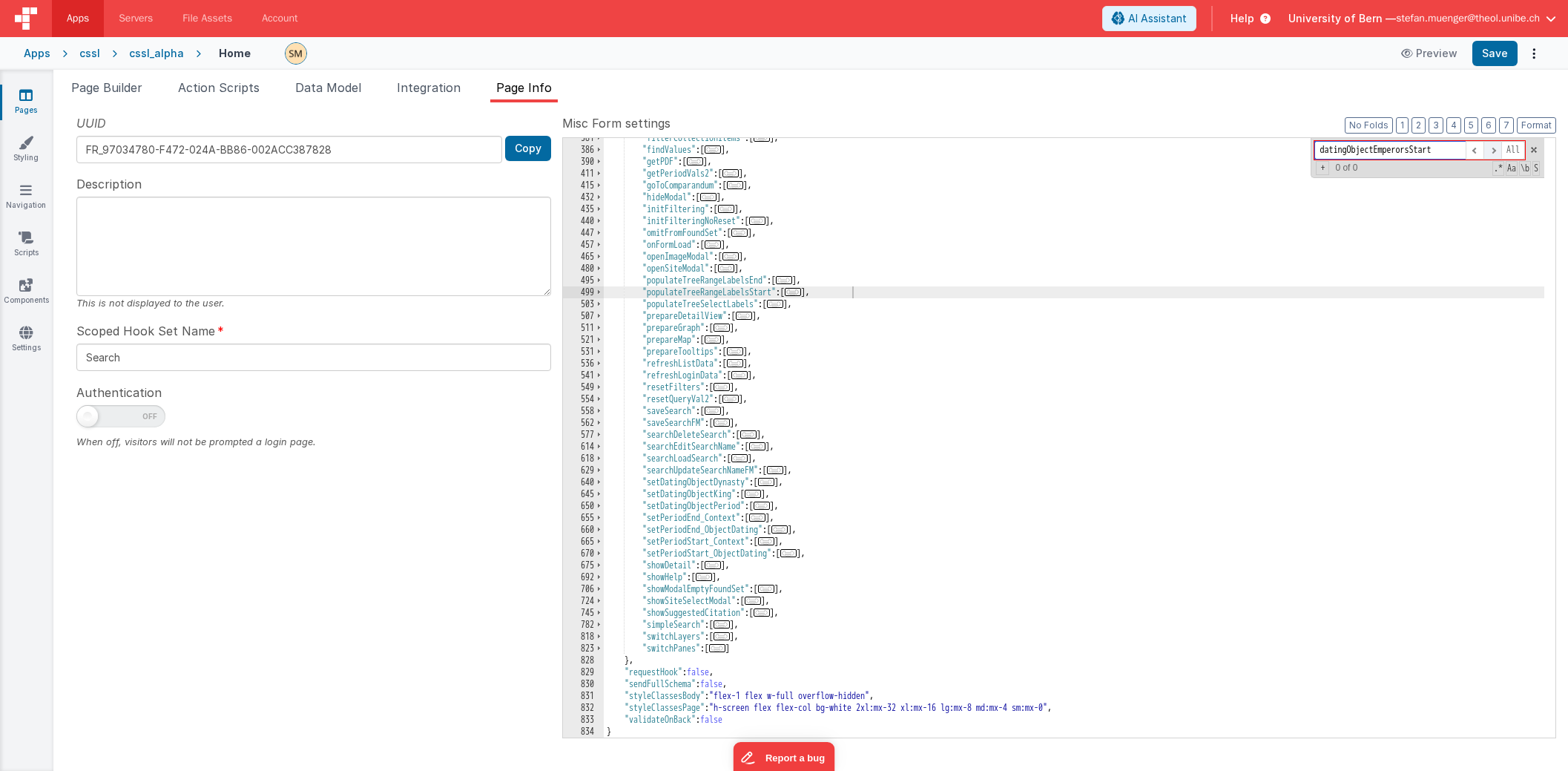 click at bounding box center (1492, 150) 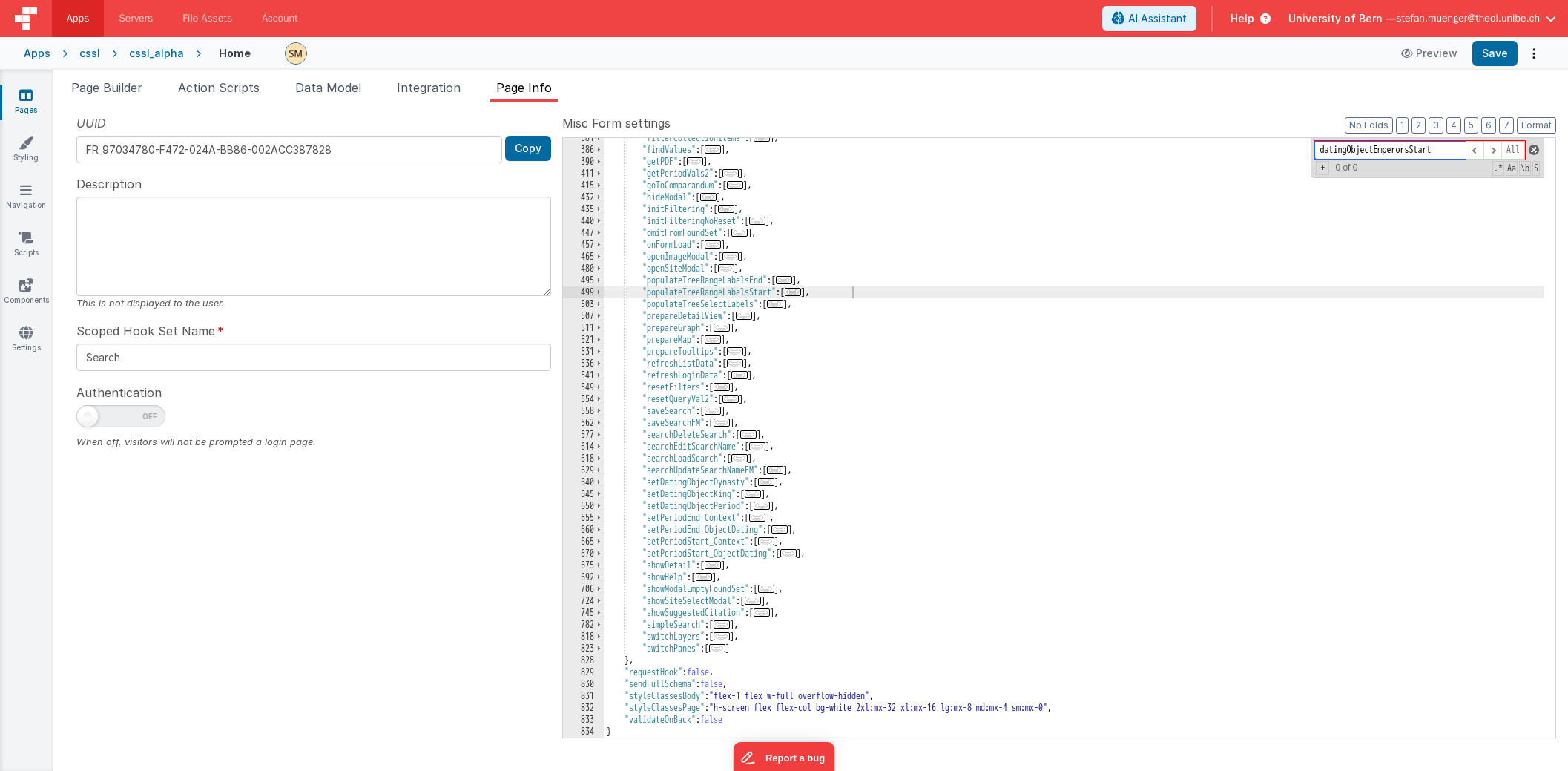 click at bounding box center (1534, 150) 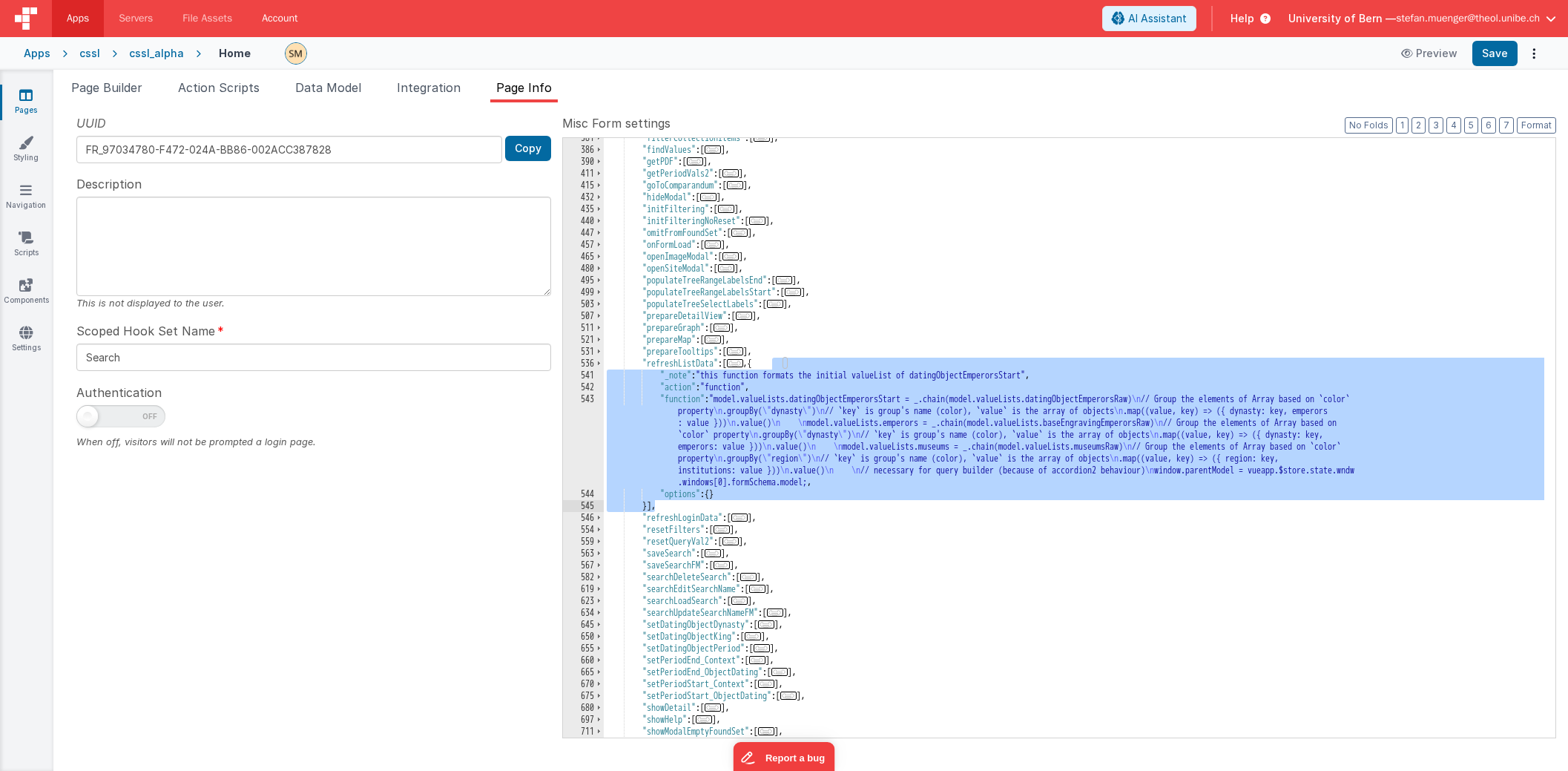 scroll, scrollTop: 140, scrollLeft: 0, axis: vertical 